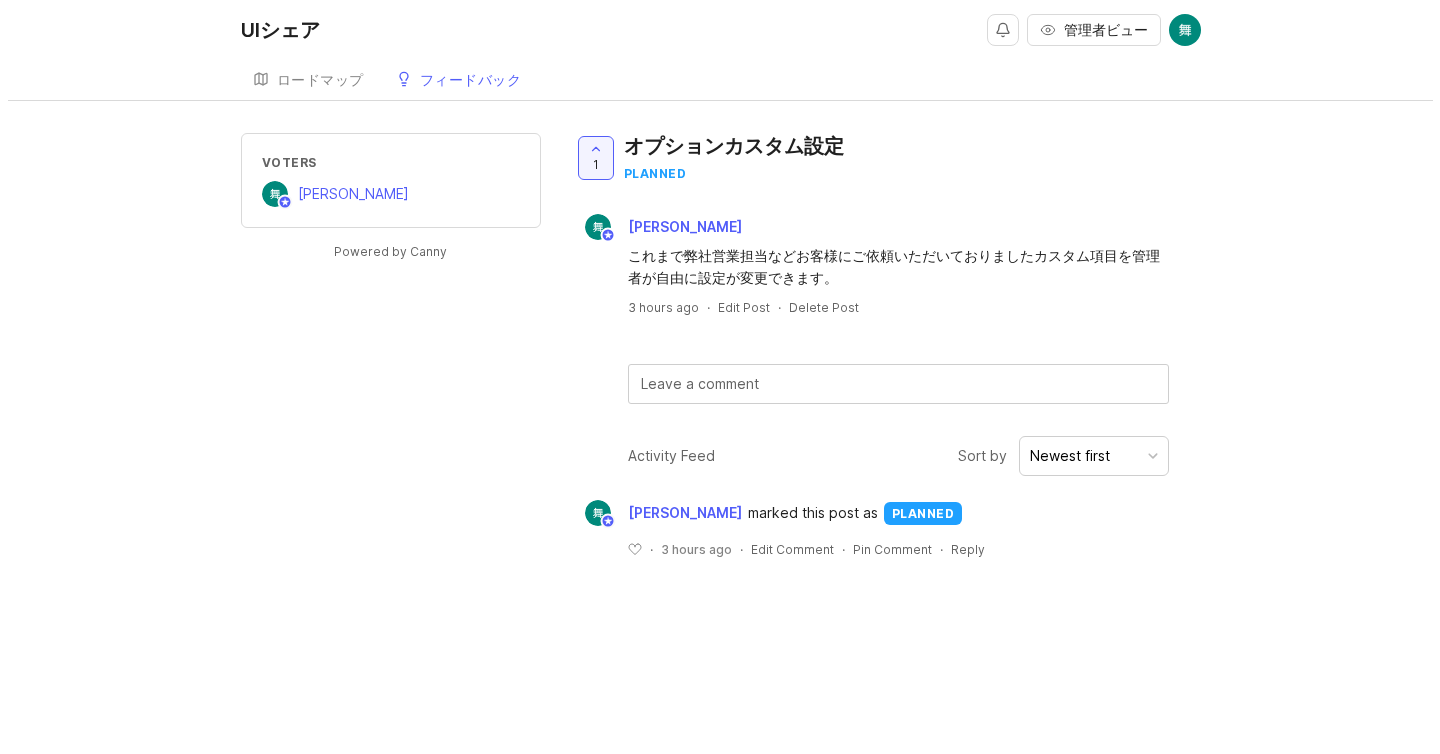 scroll, scrollTop: 0, scrollLeft: 0, axis: both 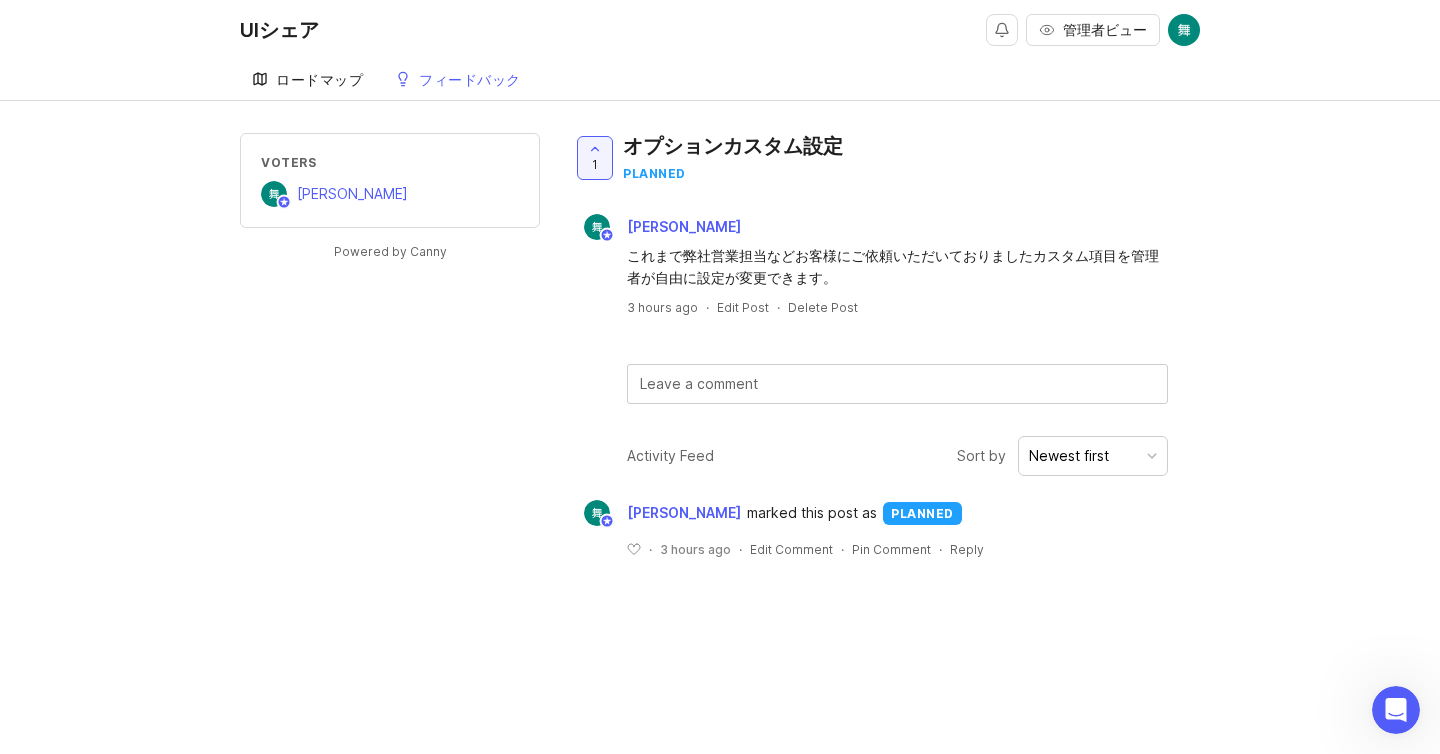 click on "ロードマップ" at bounding box center [319, 79] 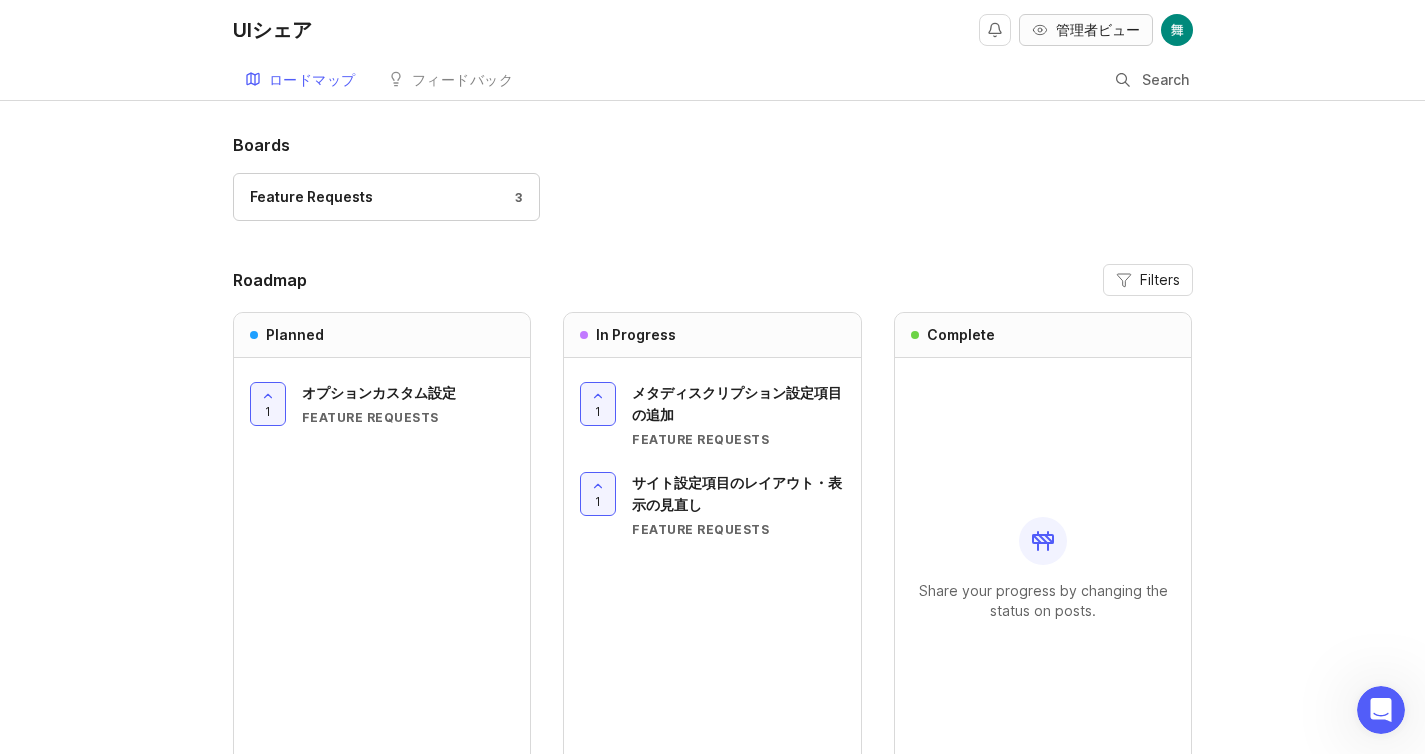click on "管理者ビュー" at bounding box center (1098, 29) 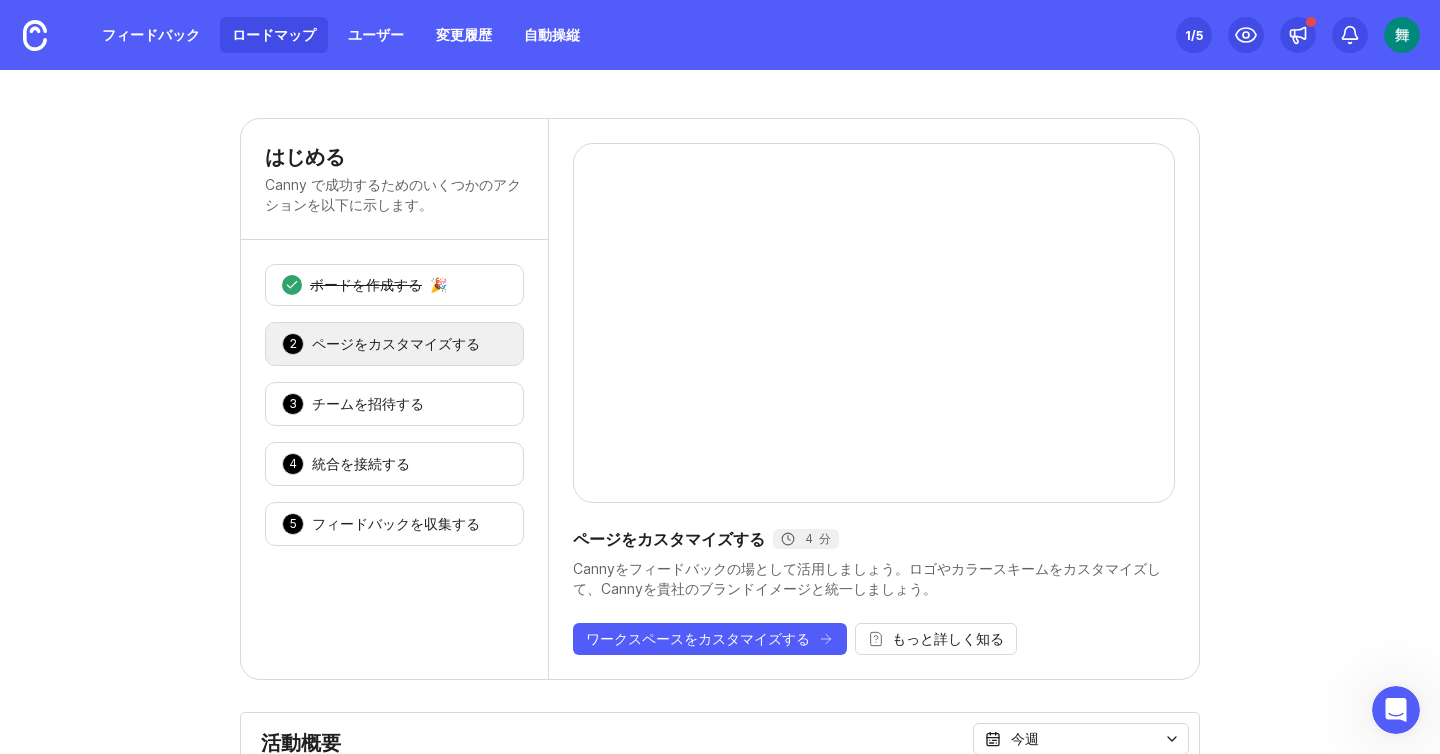 click on "ロードマップ" at bounding box center [274, 34] 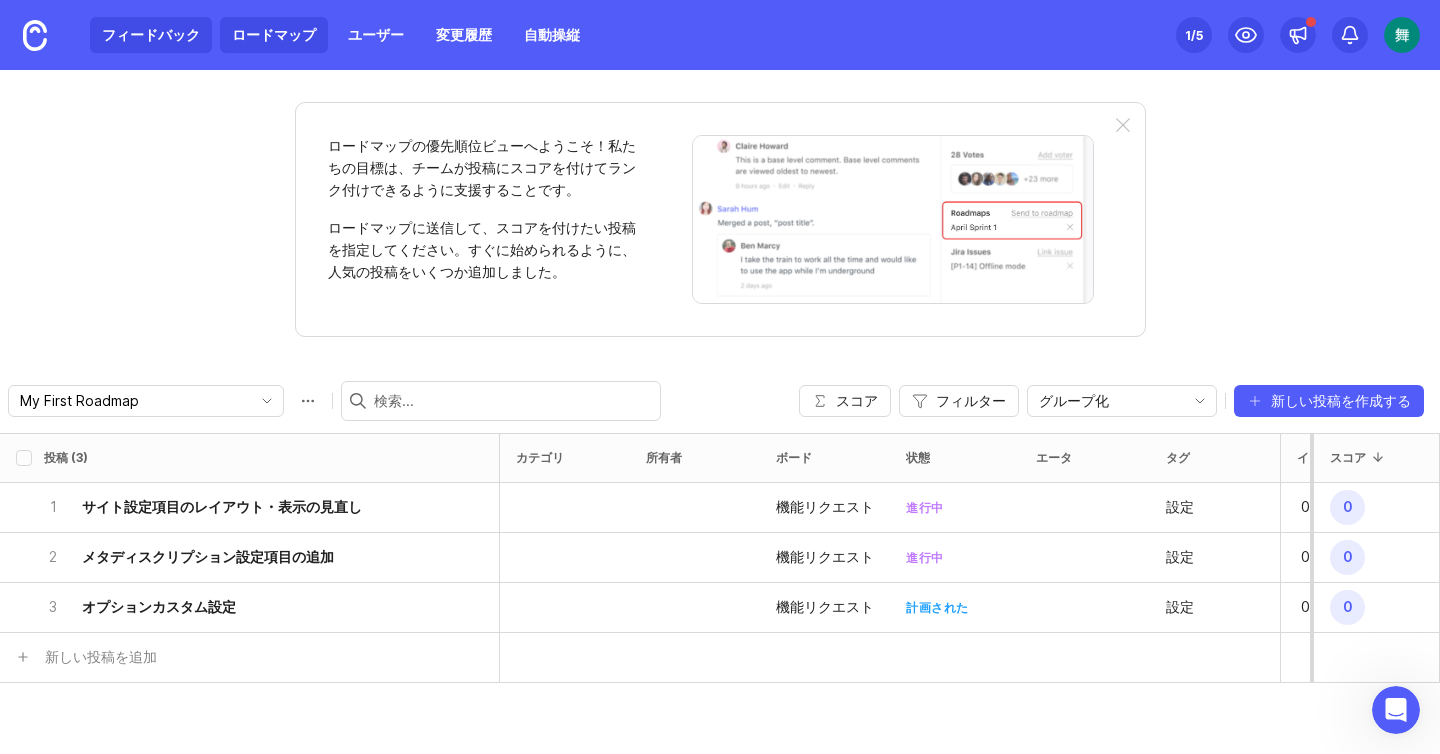 click on "フィードバック" at bounding box center (151, 34) 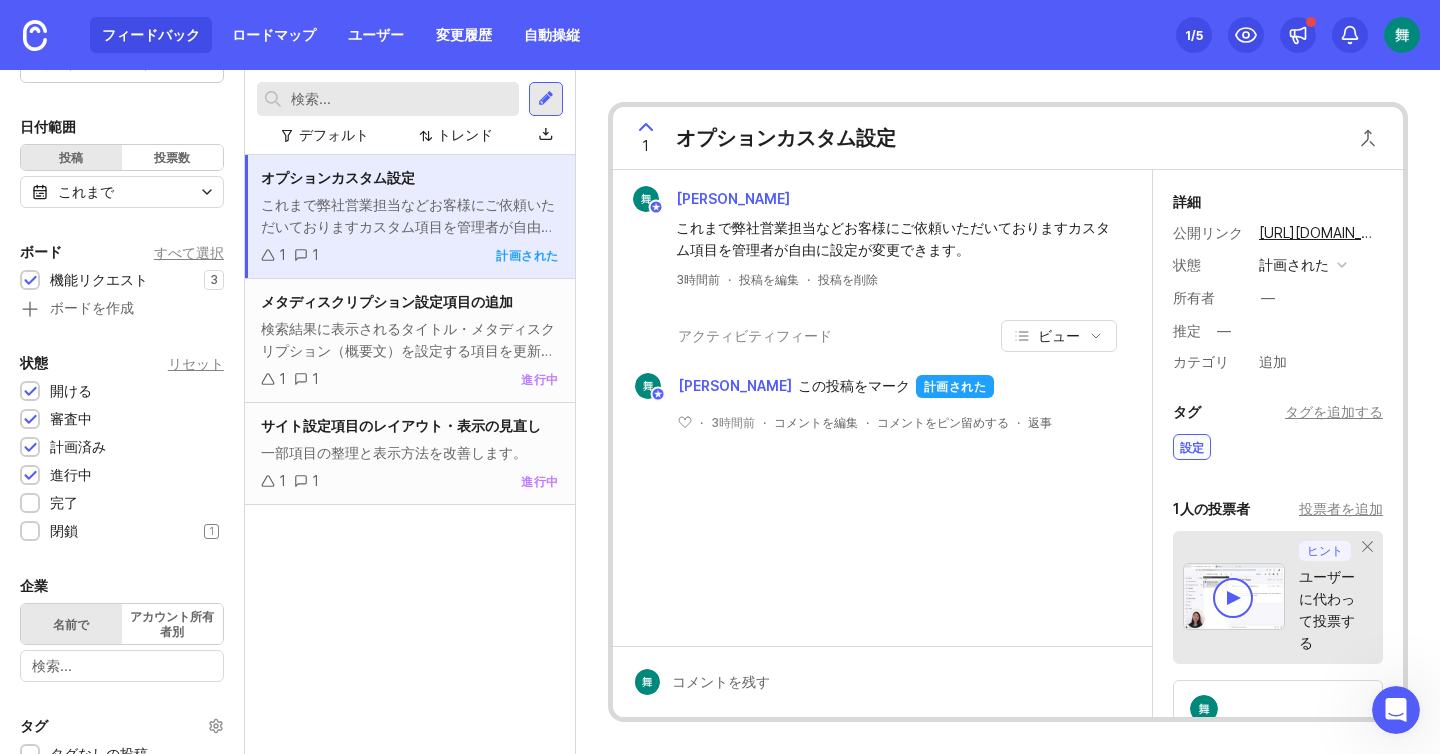 scroll, scrollTop: 0, scrollLeft: 0, axis: both 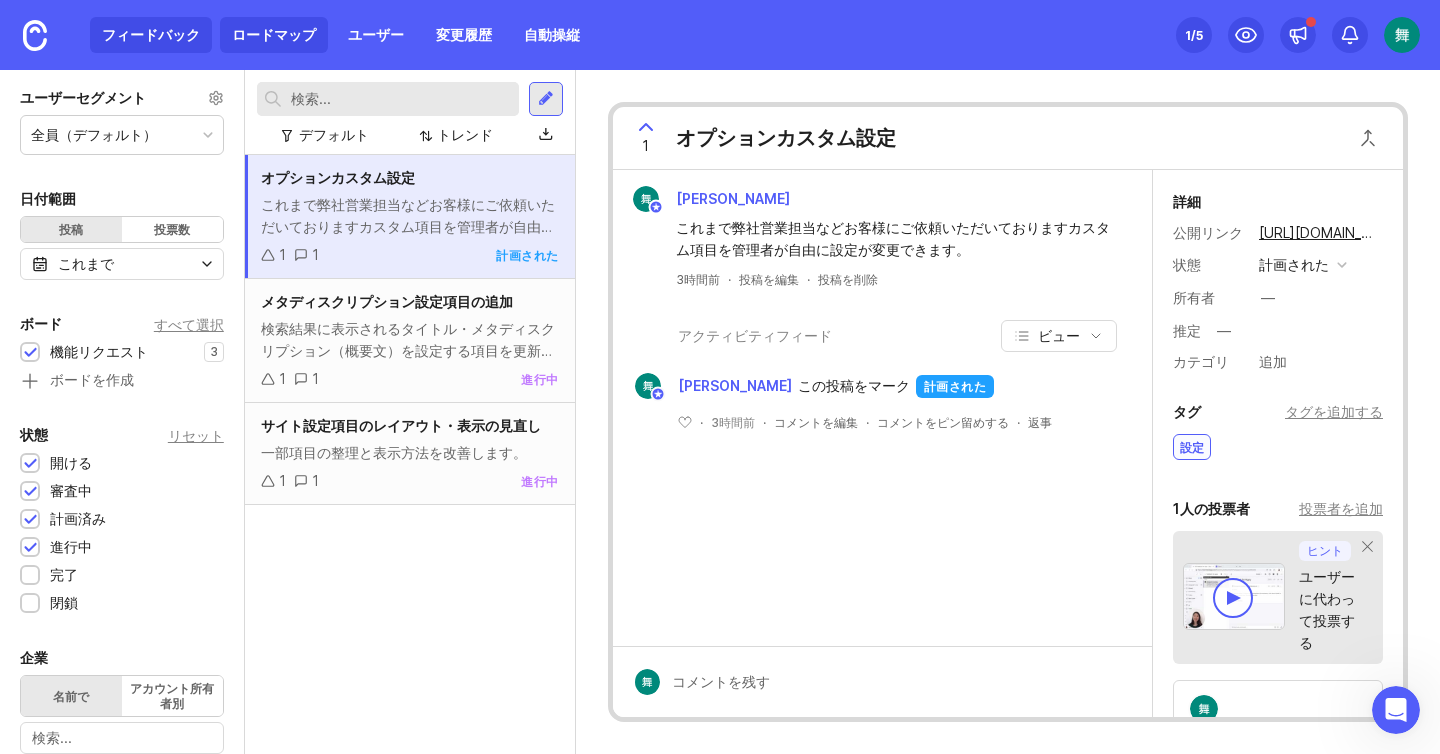 click on "ロードマップ" at bounding box center [274, 34] 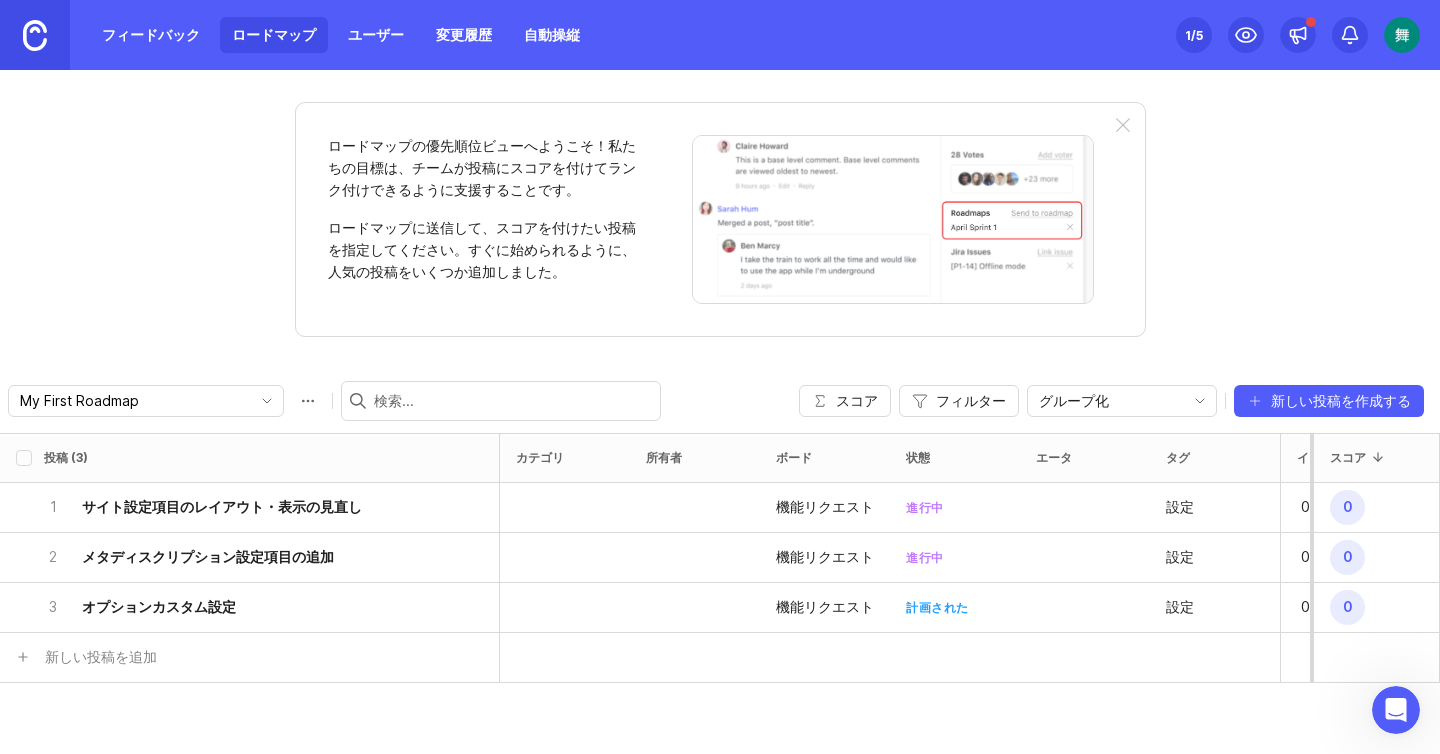 click at bounding box center (35, 35) 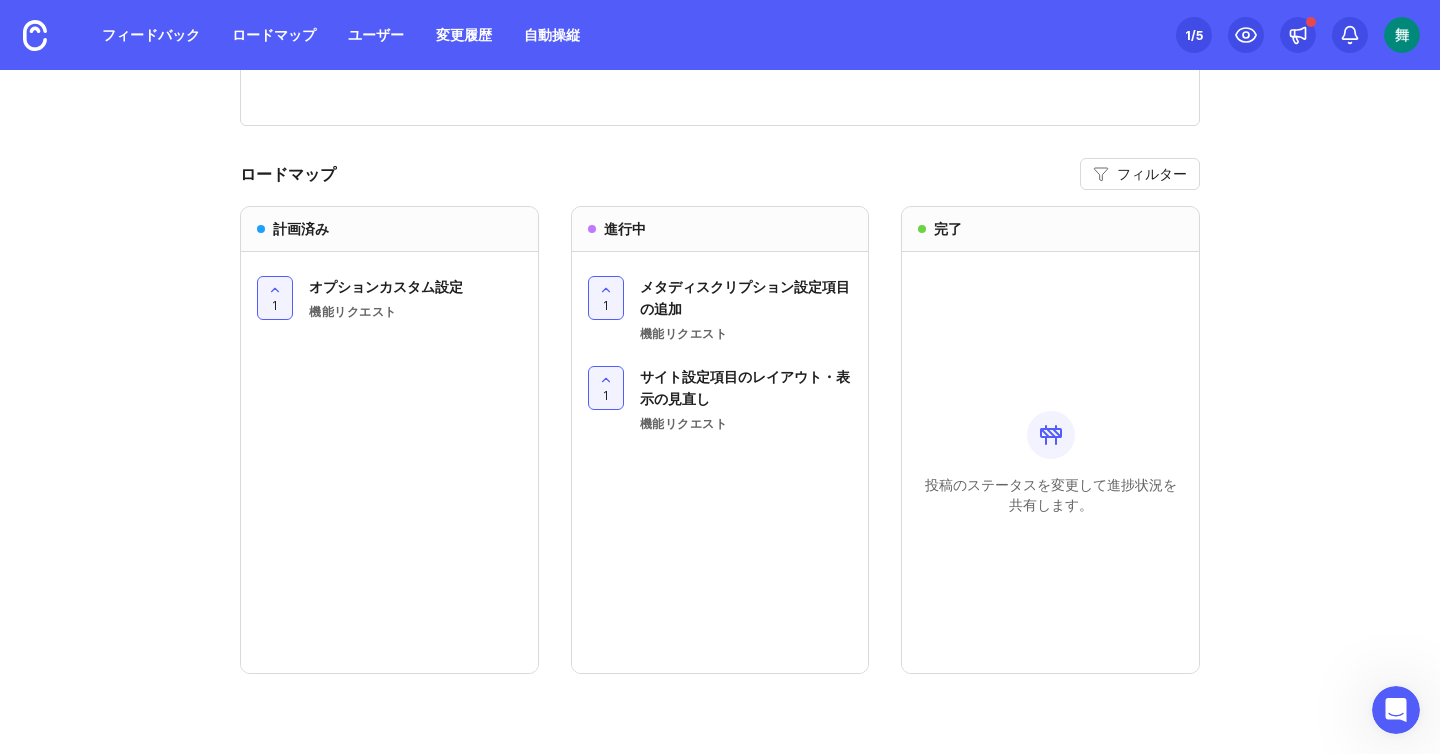scroll, scrollTop: 1780, scrollLeft: 0, axis: vertical 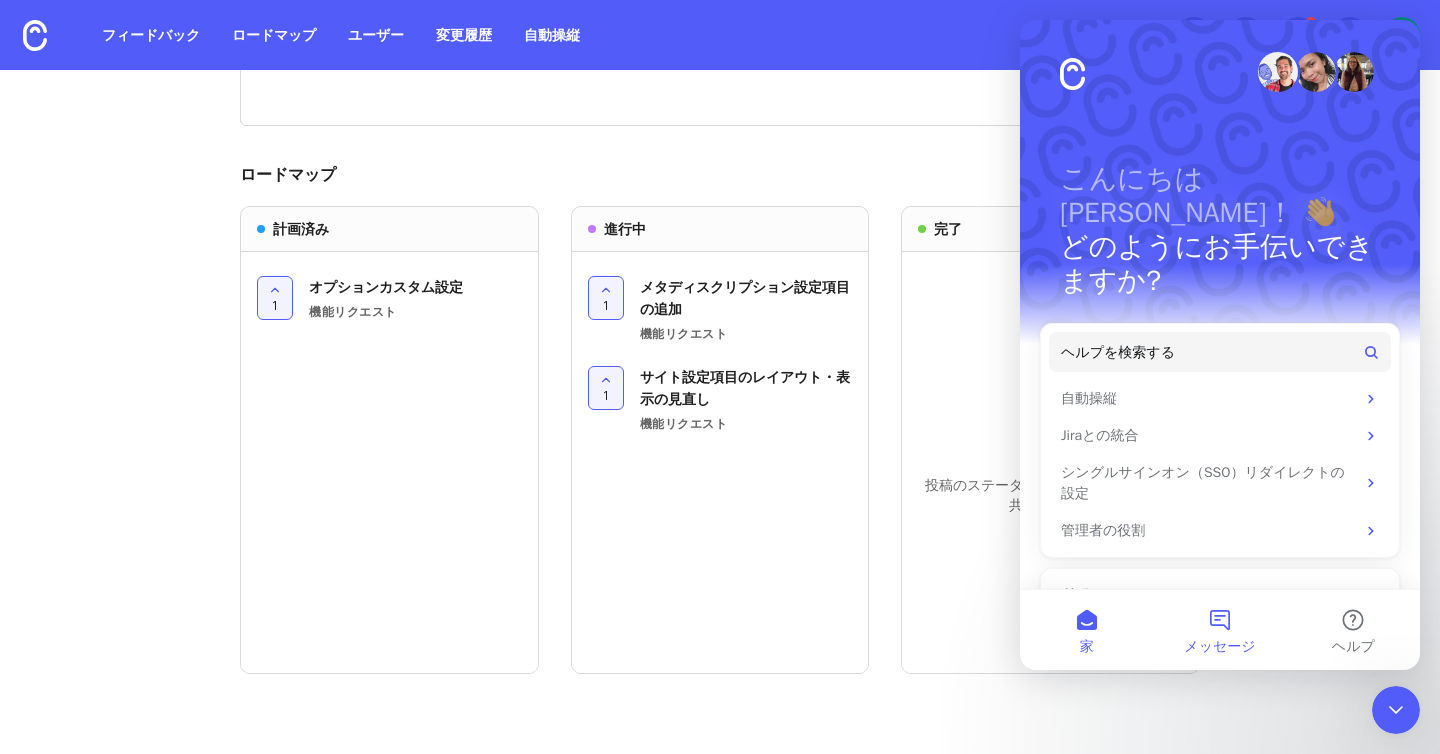 click on "メッセージ" at bounding box center (1219, 630) 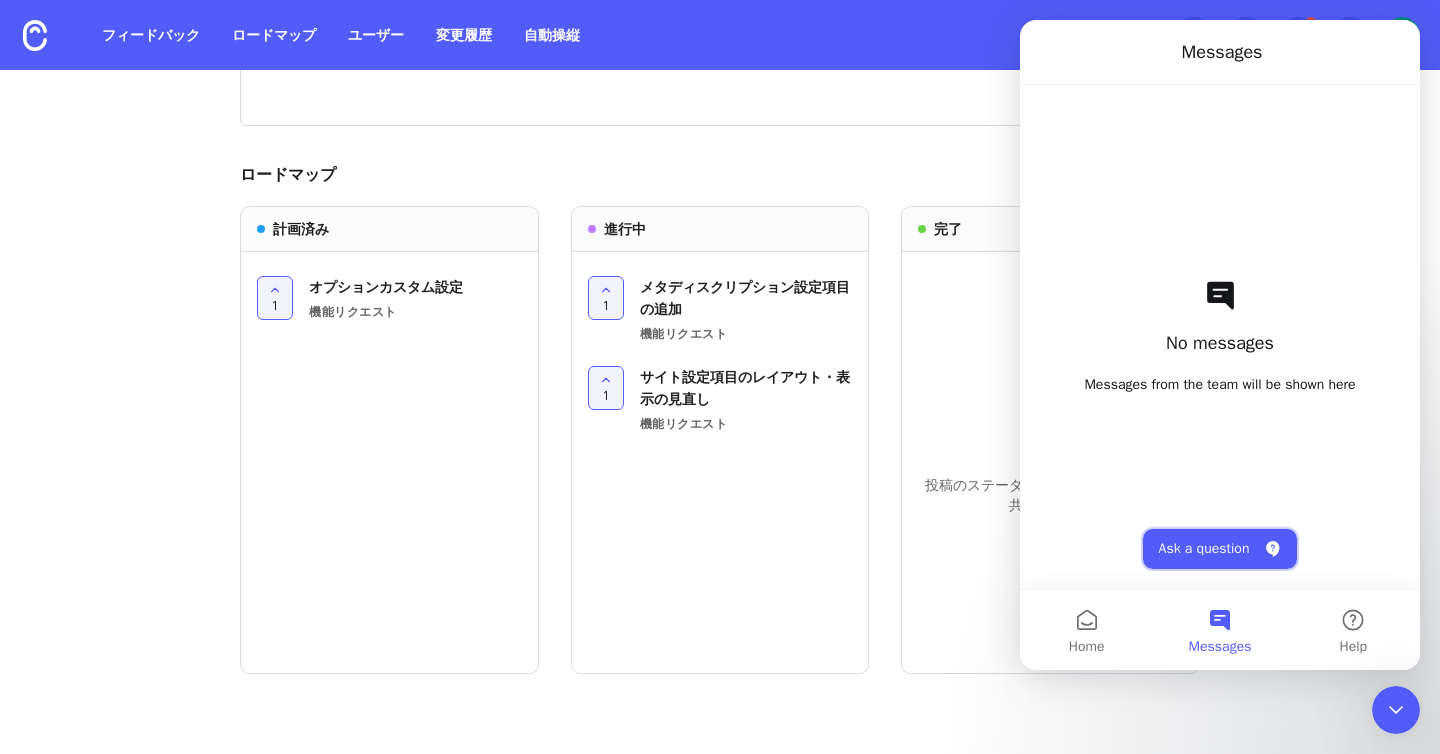 click on "Ask a question" at bounding box center [1220, 549] 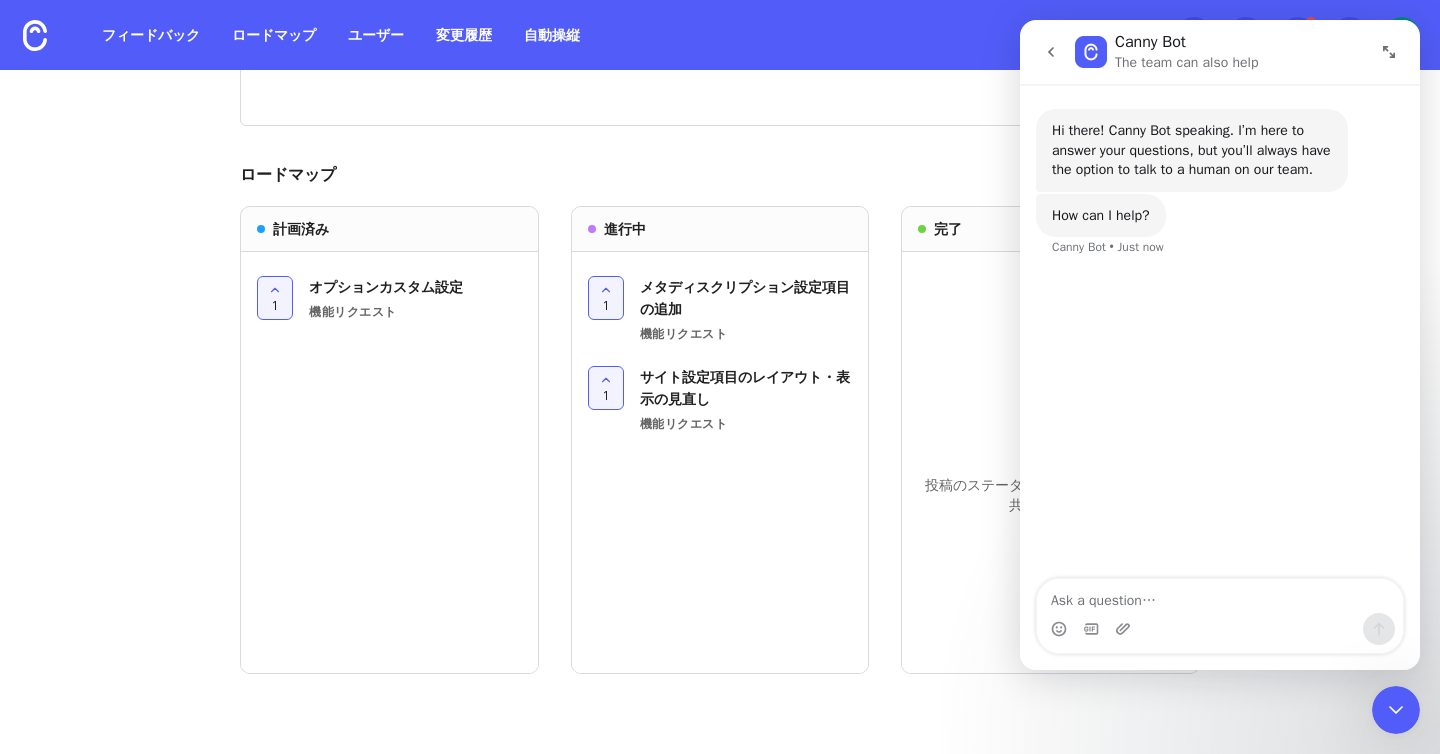 click 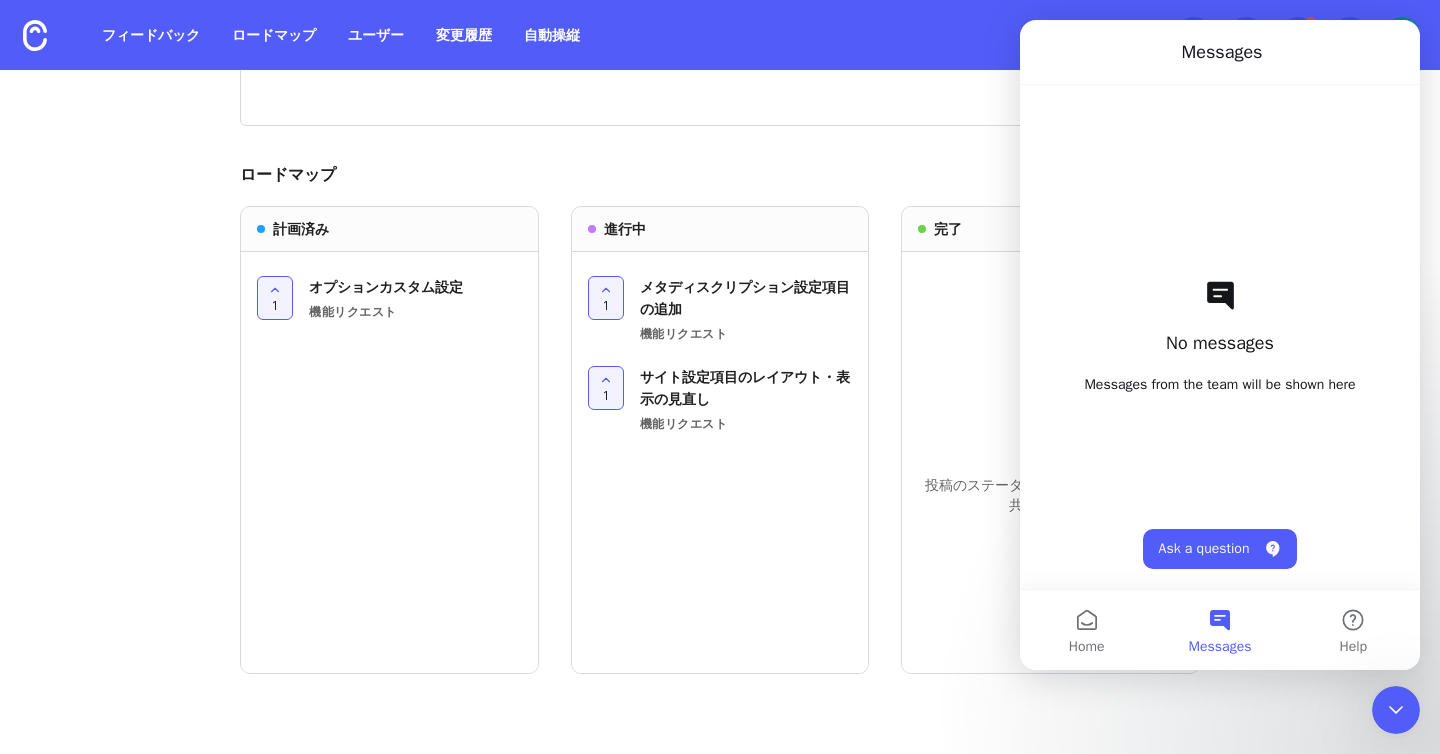 click on "Messages" at bounding box center [1220, 52] 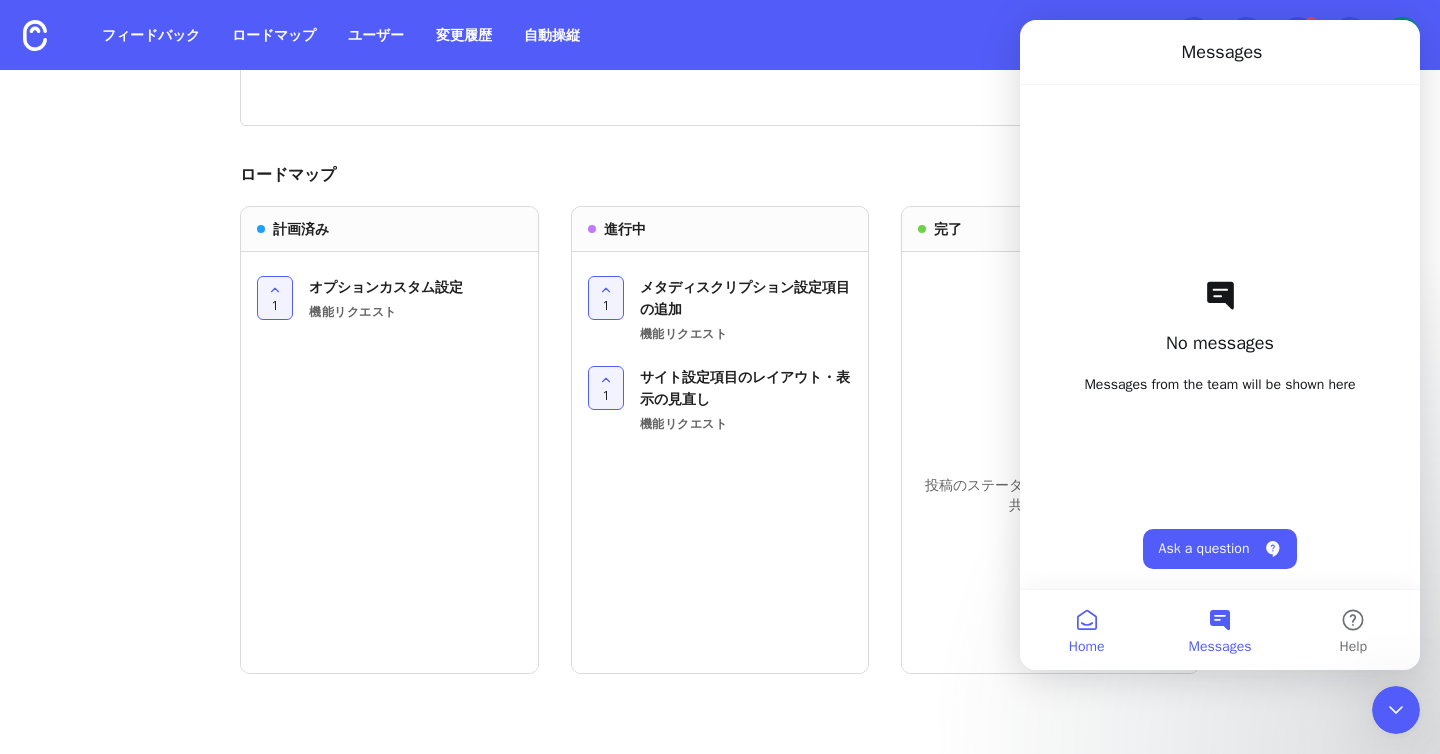 click on "Home" at bounding box center (1086, 630) 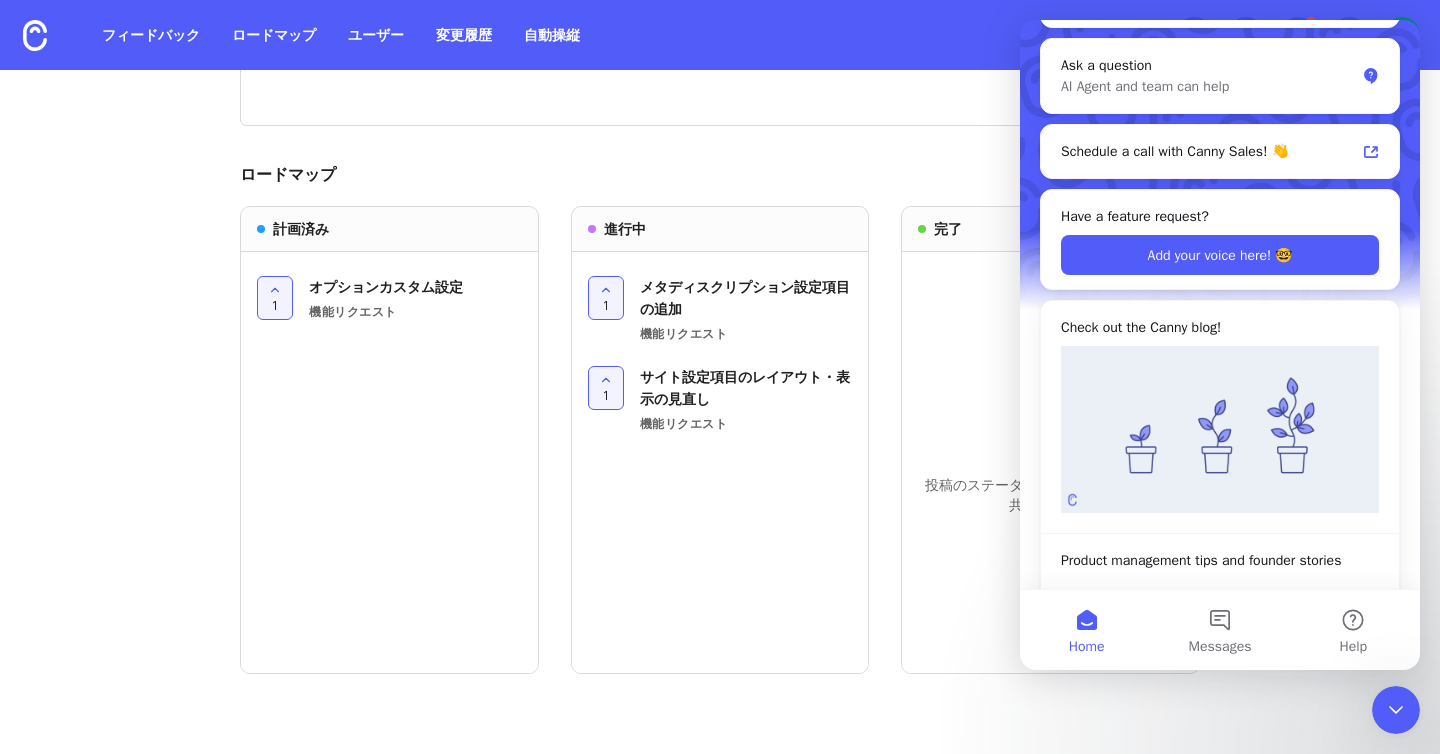 scroll, scrollTop: 464, scrollLeft: 0, axis: vertical 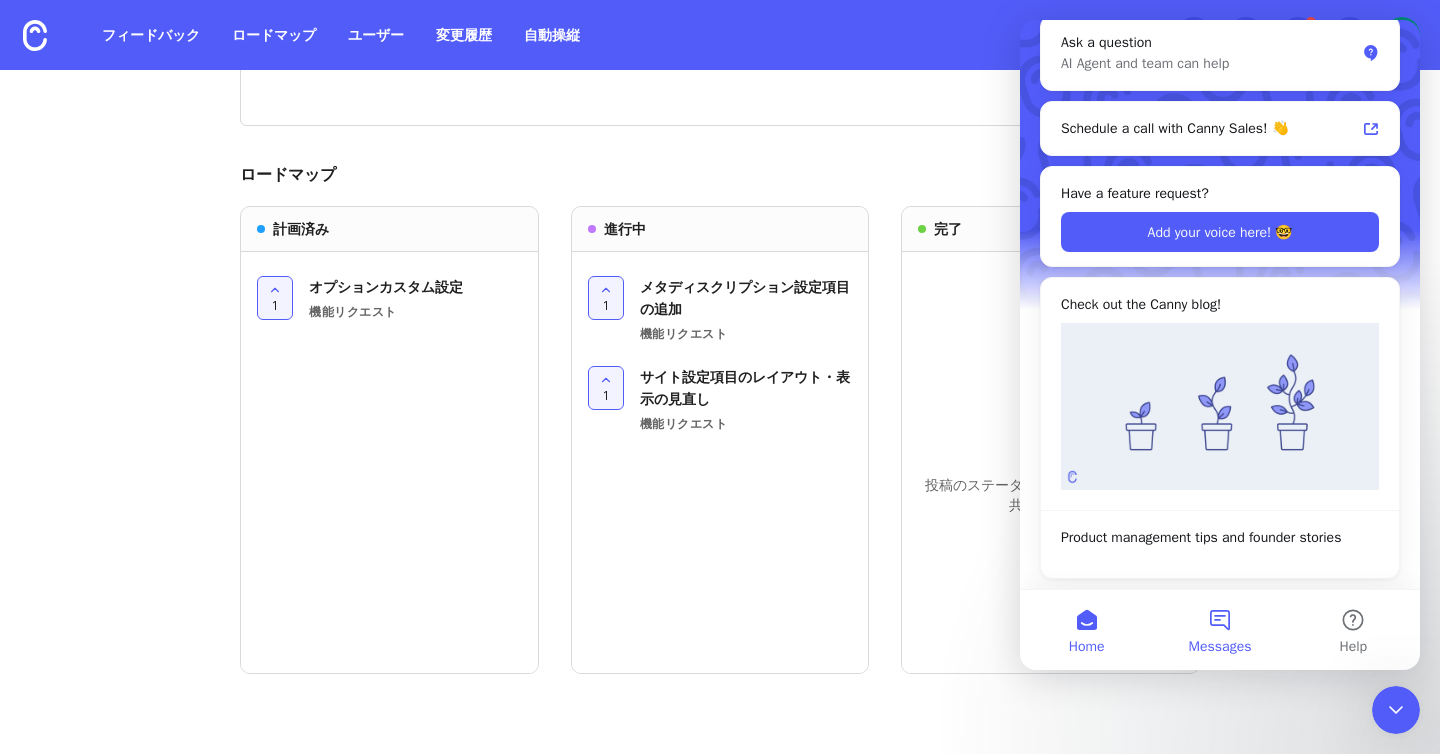 click on "Messages" at bounding box center (1219, 630) 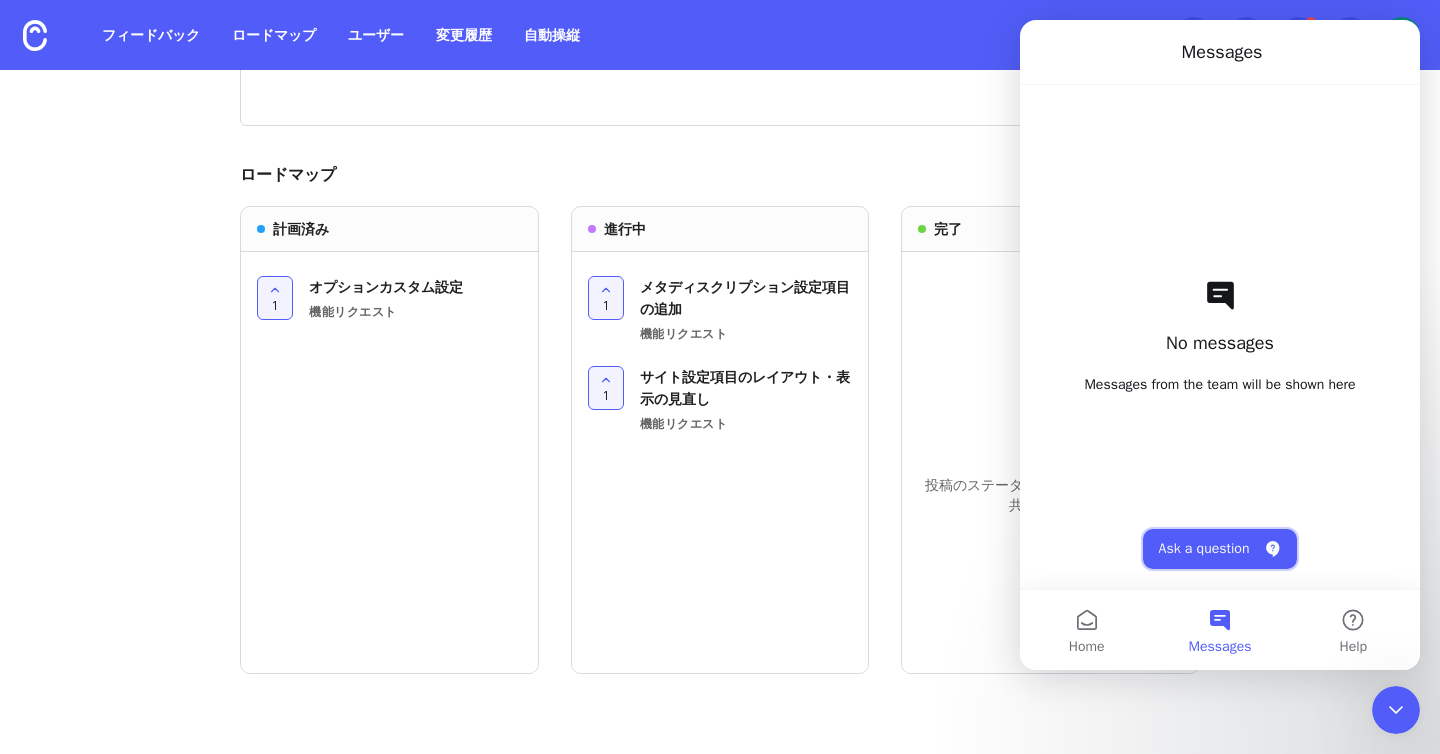 click on "Ask a question" at bounding box center [1220, 549] 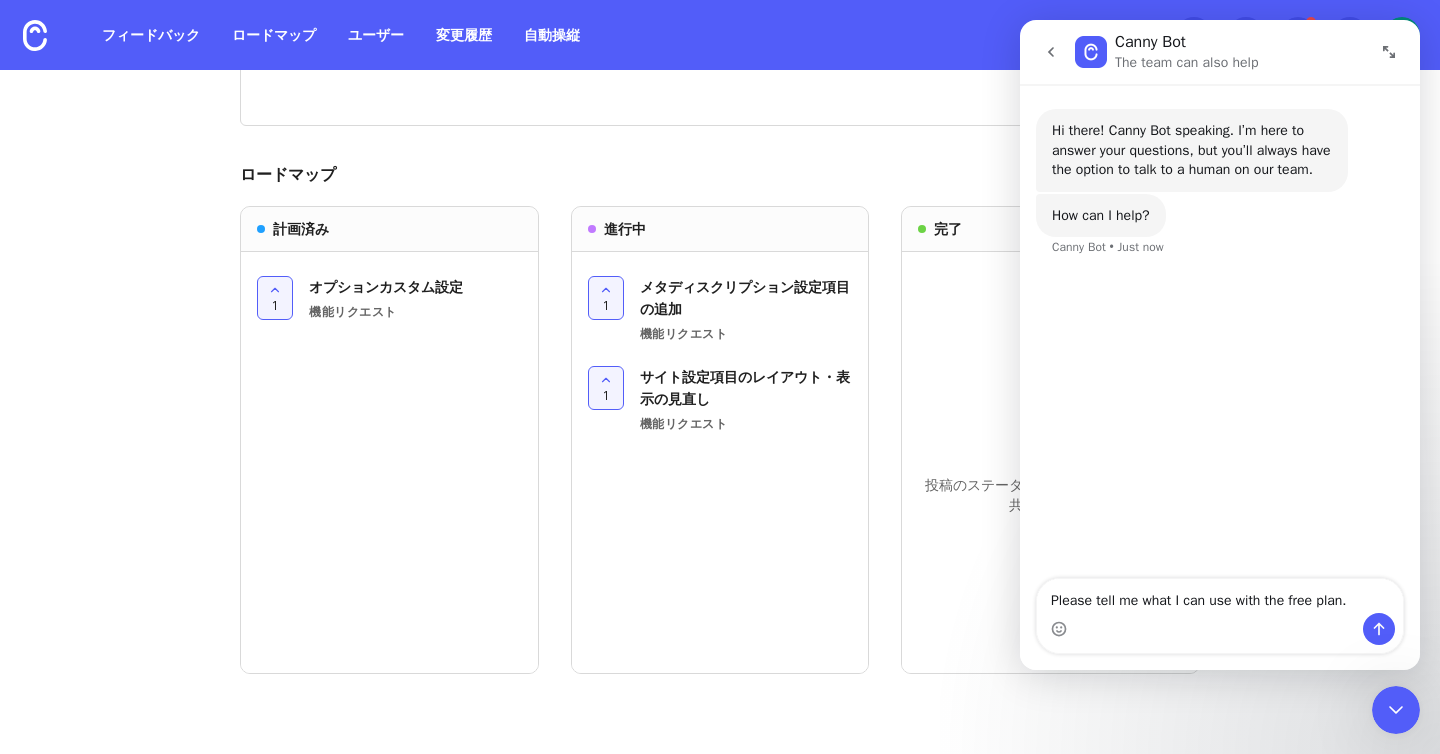 type on "Please tell me what I can use with the free plan." 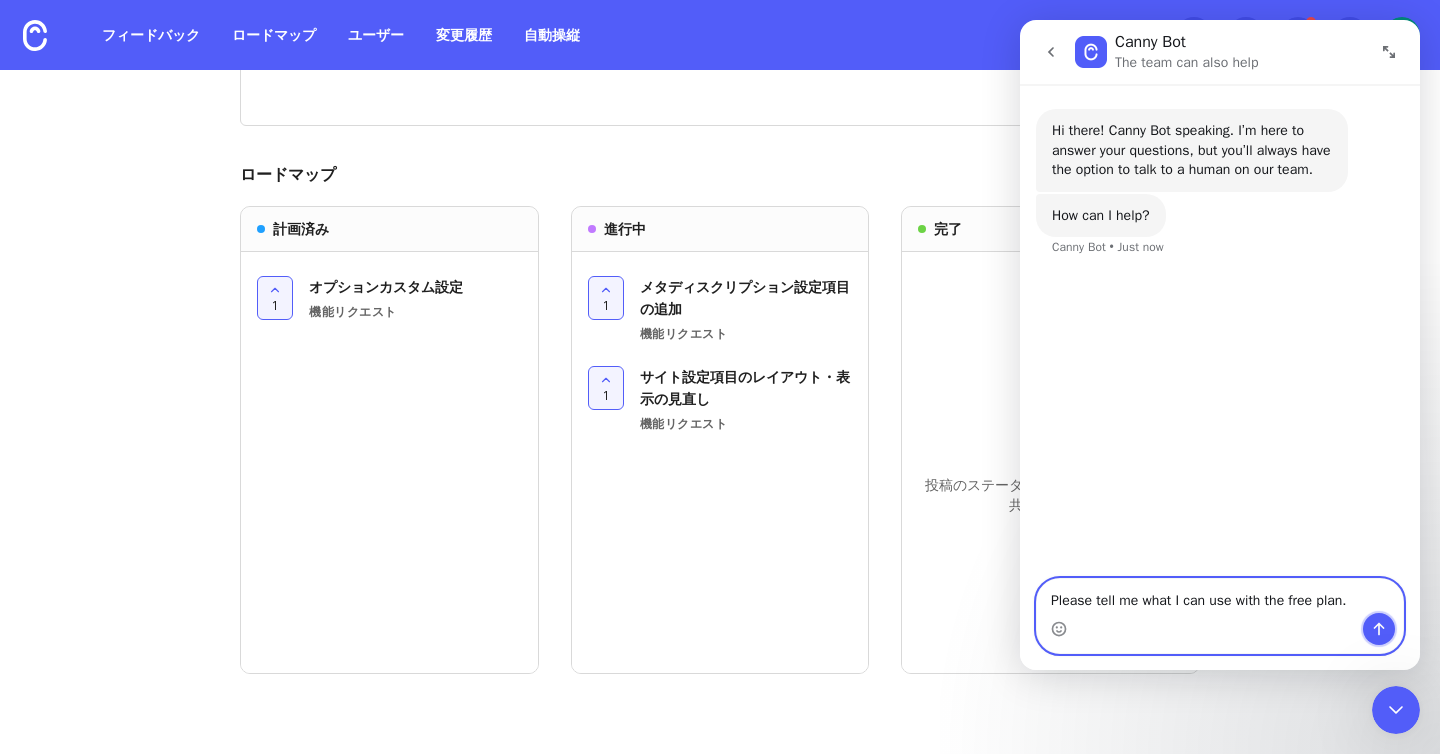 click 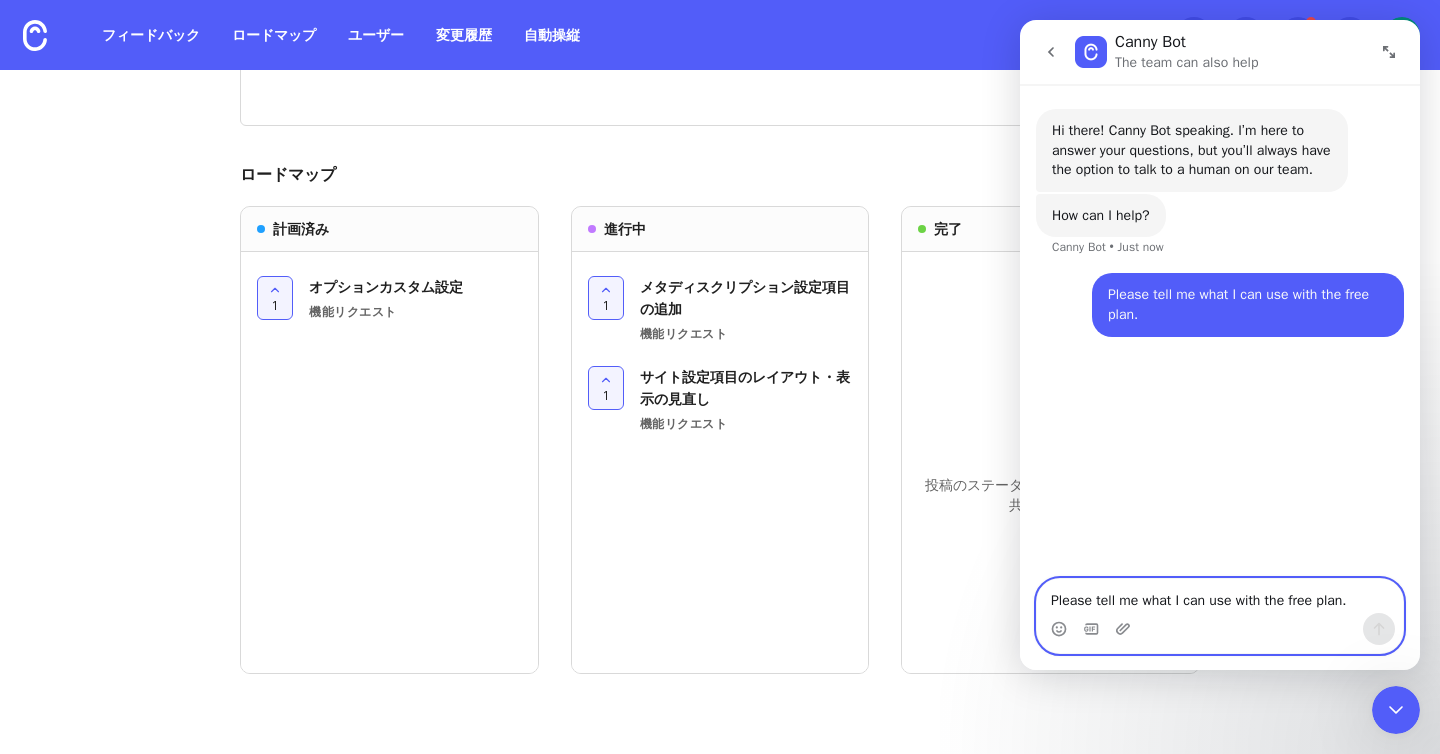 type 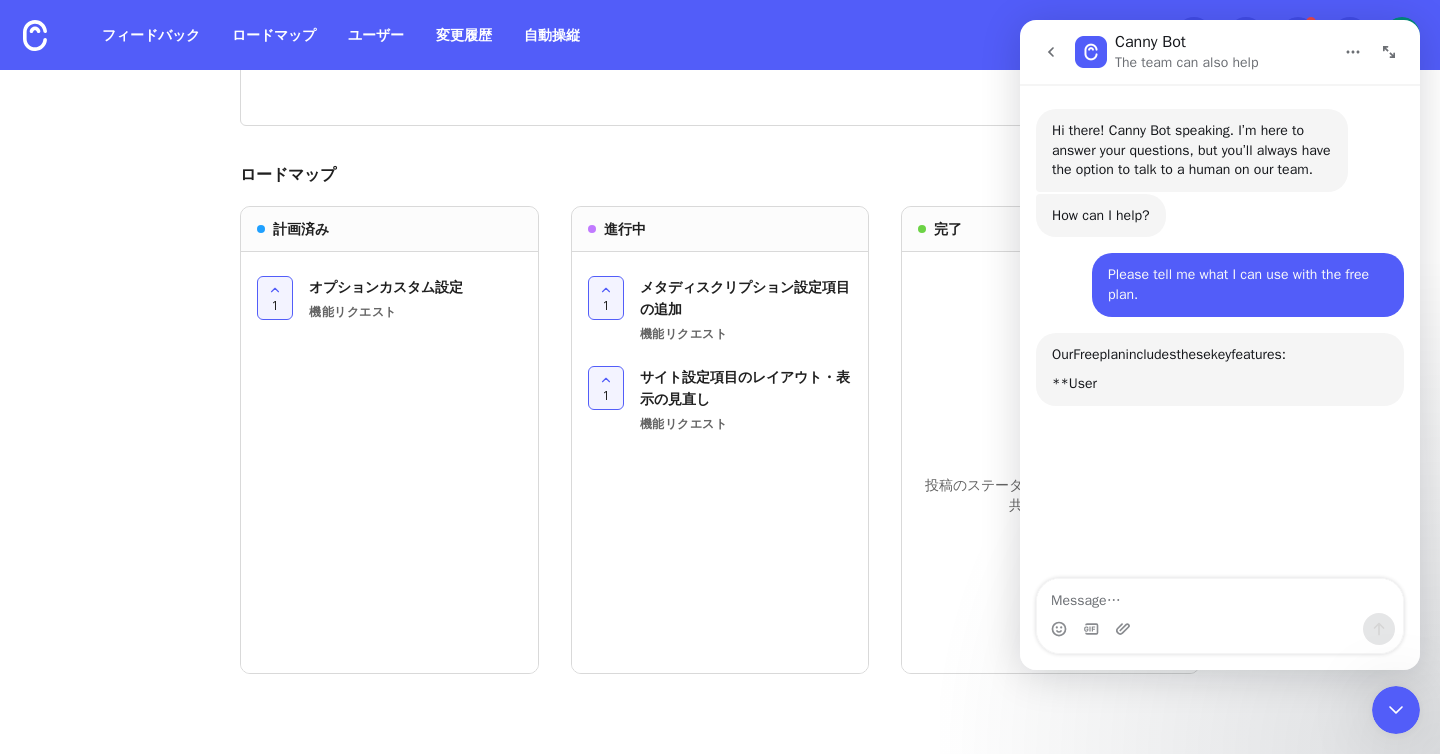 scroll, scrollTop: 3, scrollLeft: 0, axis: vertical 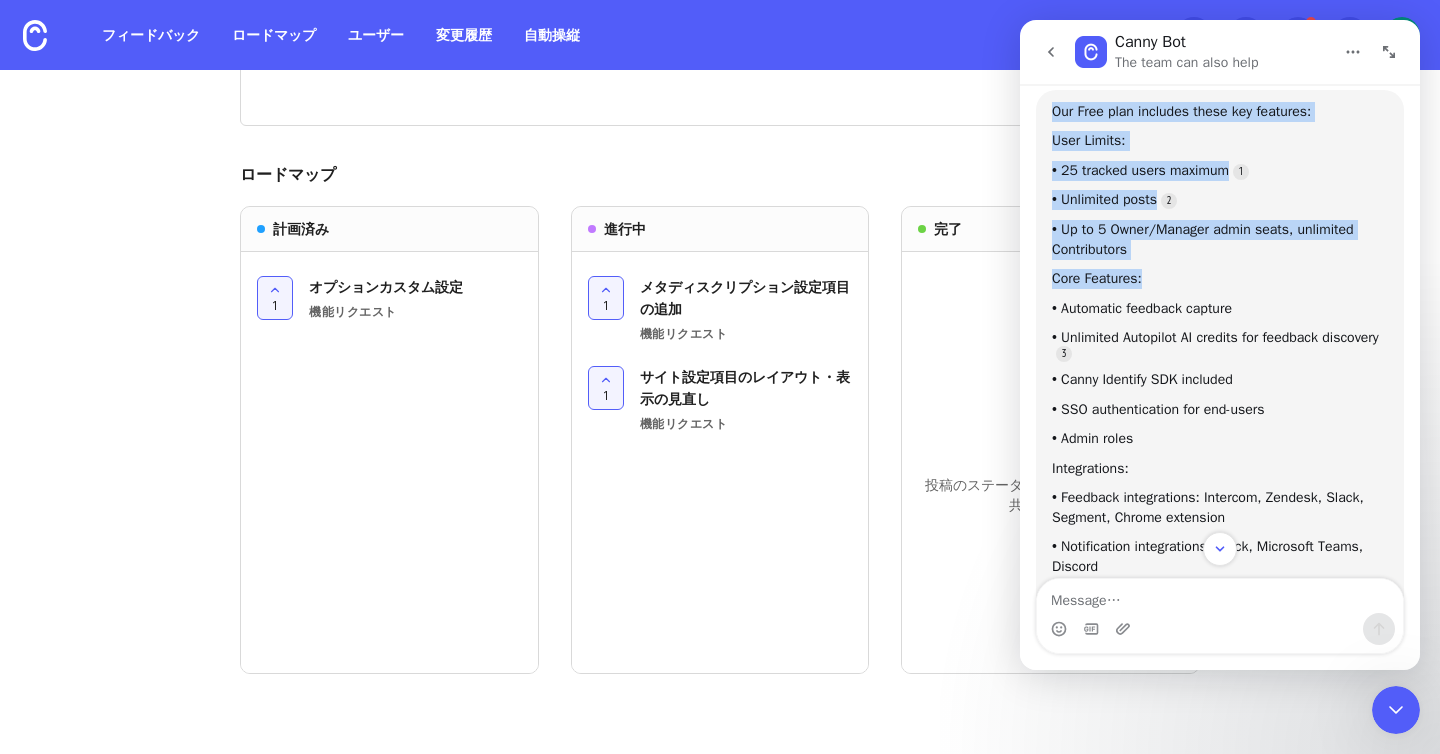 drag, startPoint x: 1052, startPoint y: 134, endPoint x: 1150, endPoint y: 290, distance: 184.22812 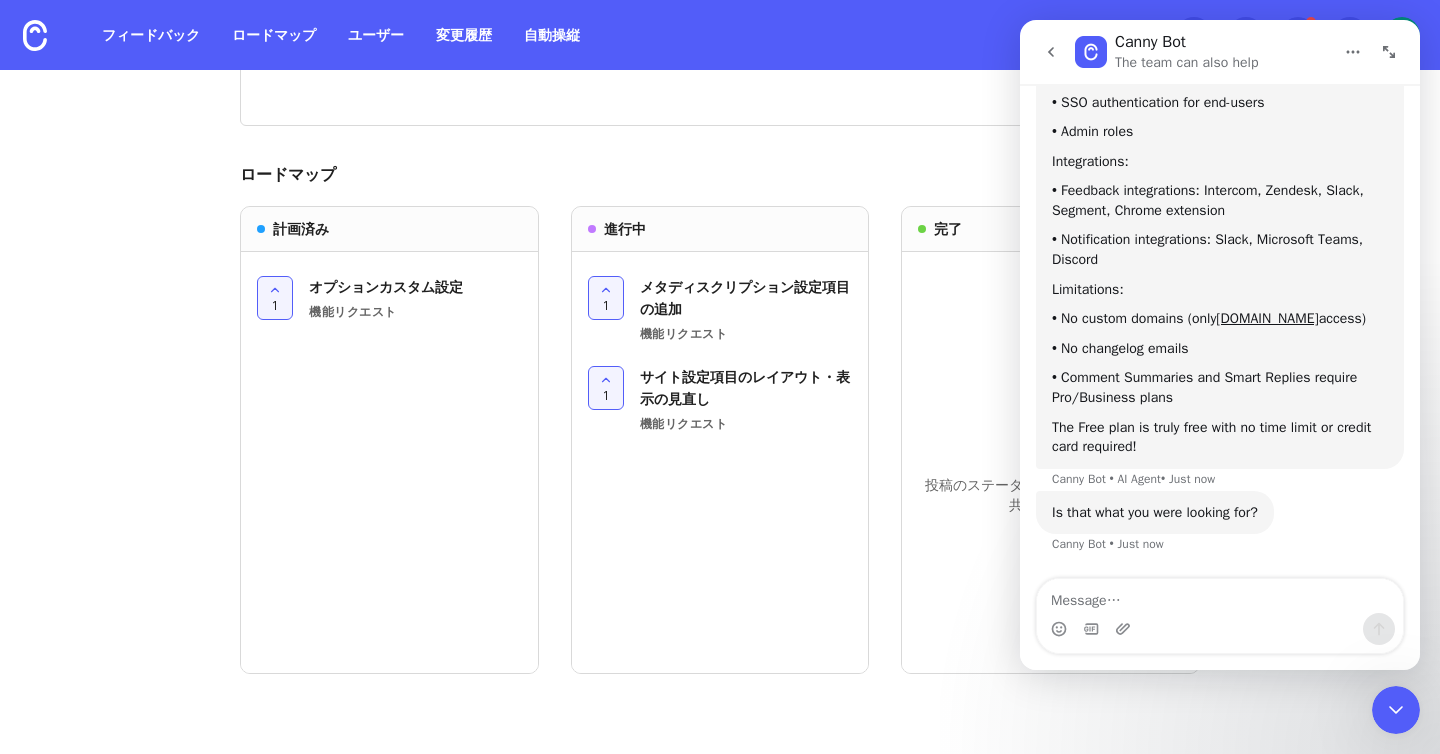 scroll, scrollTop: 594, scrollLeft: 0, axis: vertical 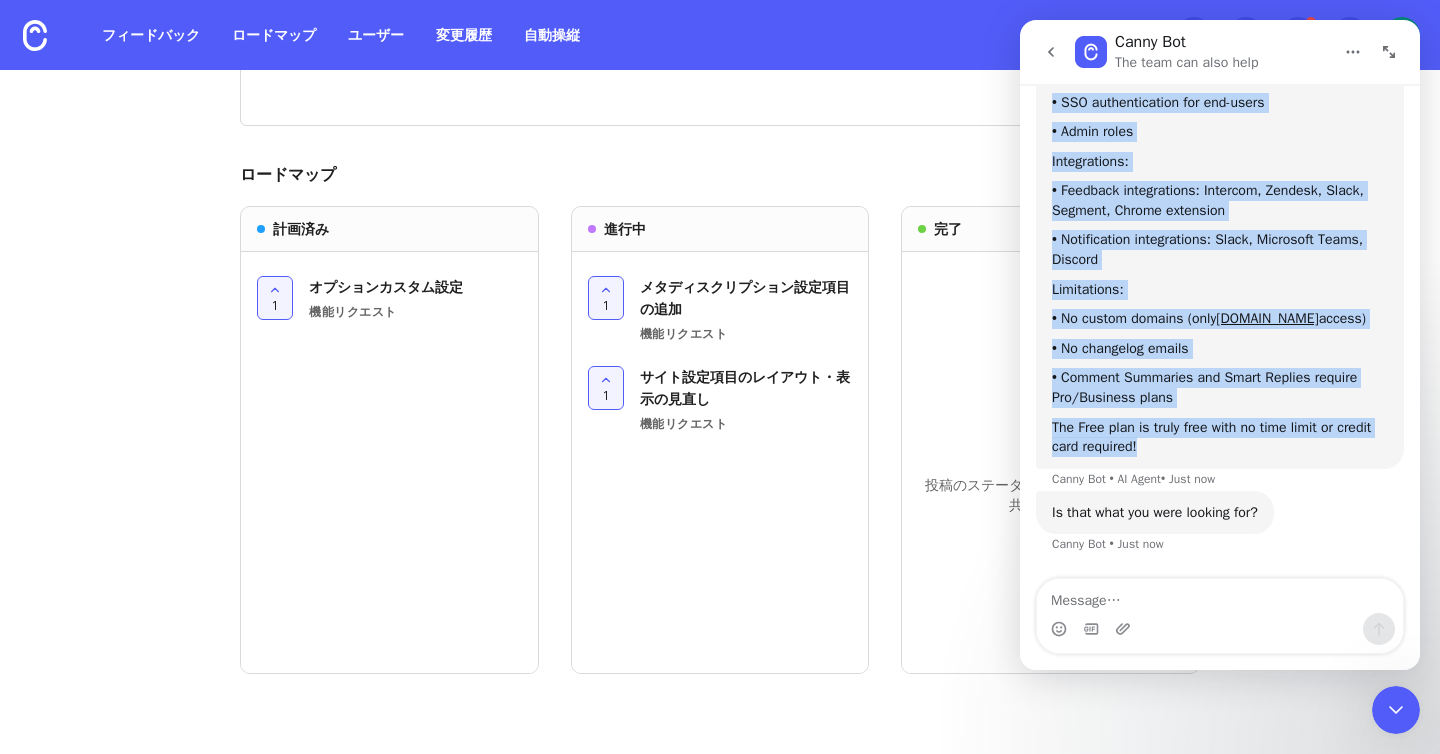 click on "The Free plan is truly free with no time limit or credit card required!" at bounding box center (1220, 437) 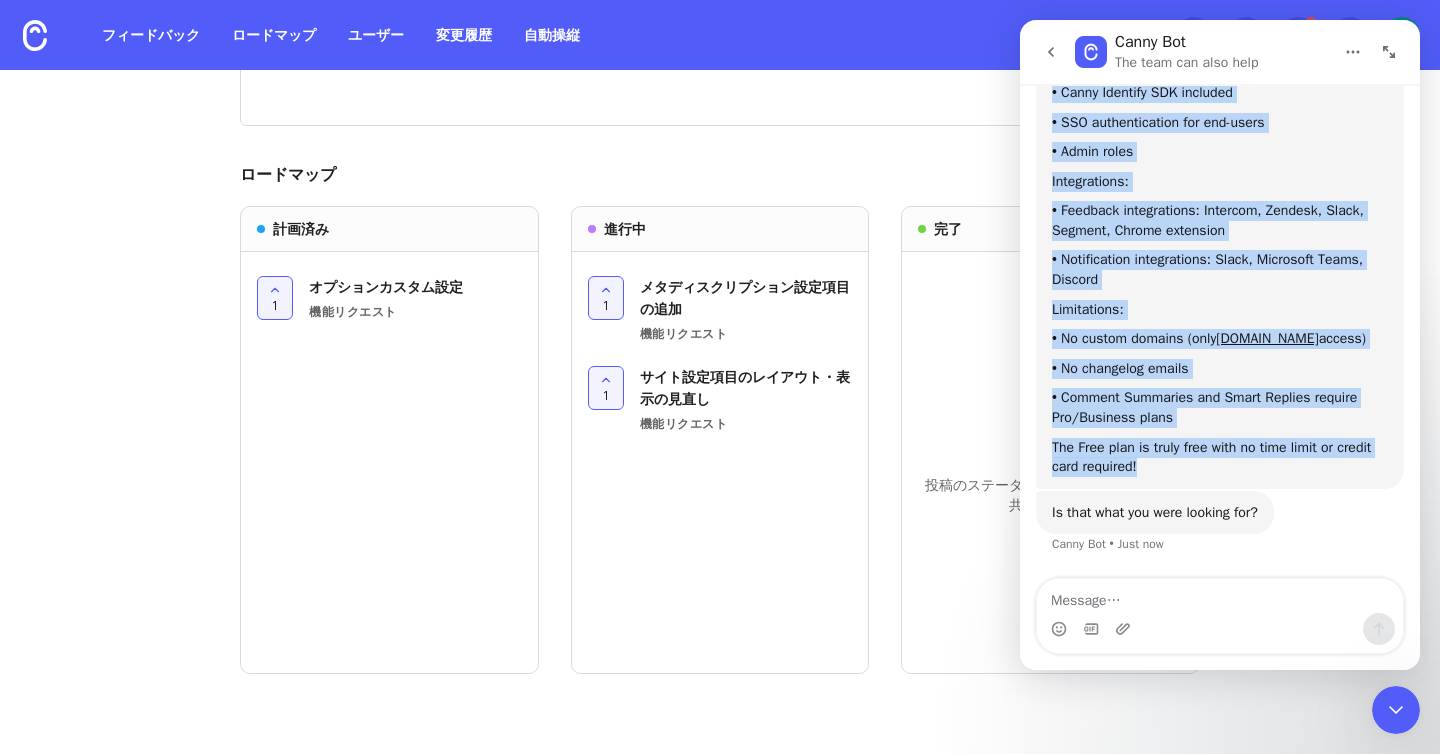 scroll, scrollTop: 574, scrollLeft: 0, axis: vertical 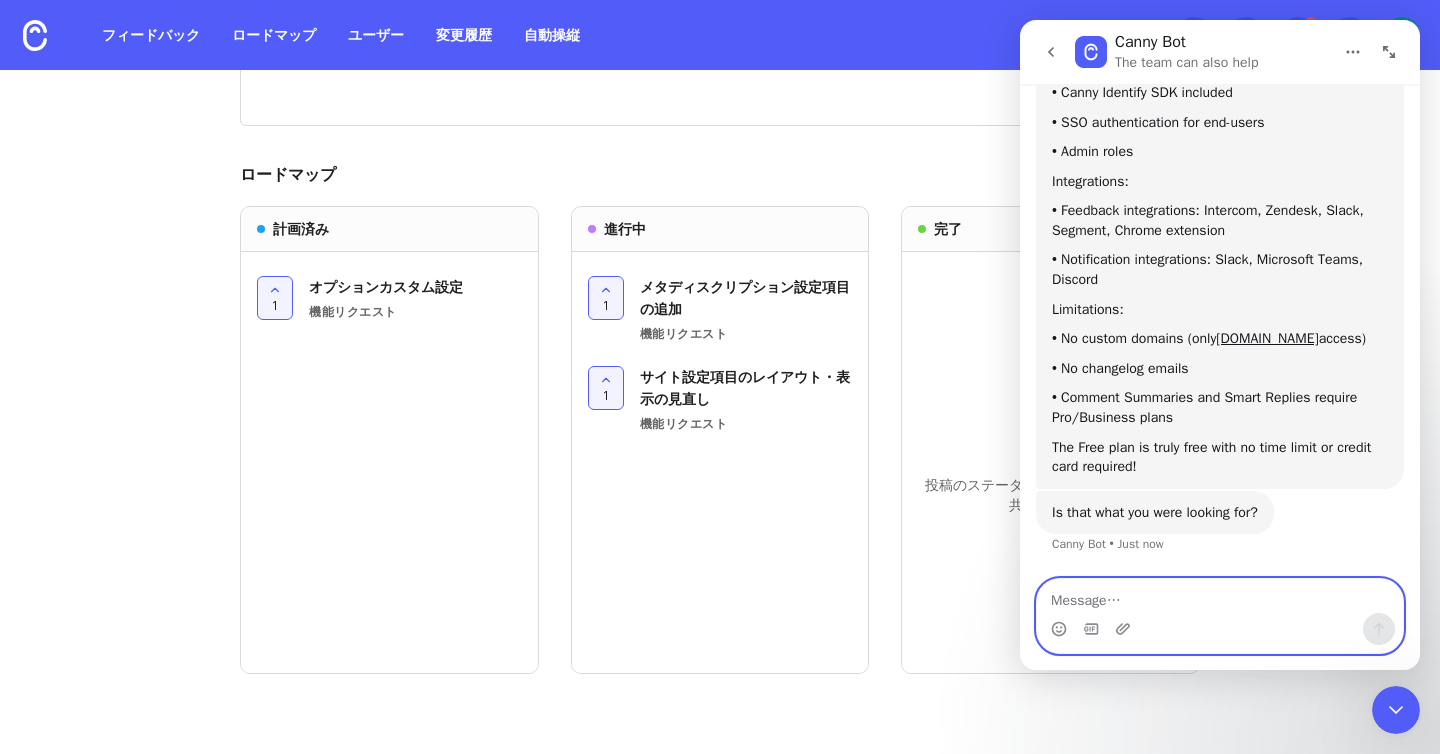 click at bounding box center [1220, 596] 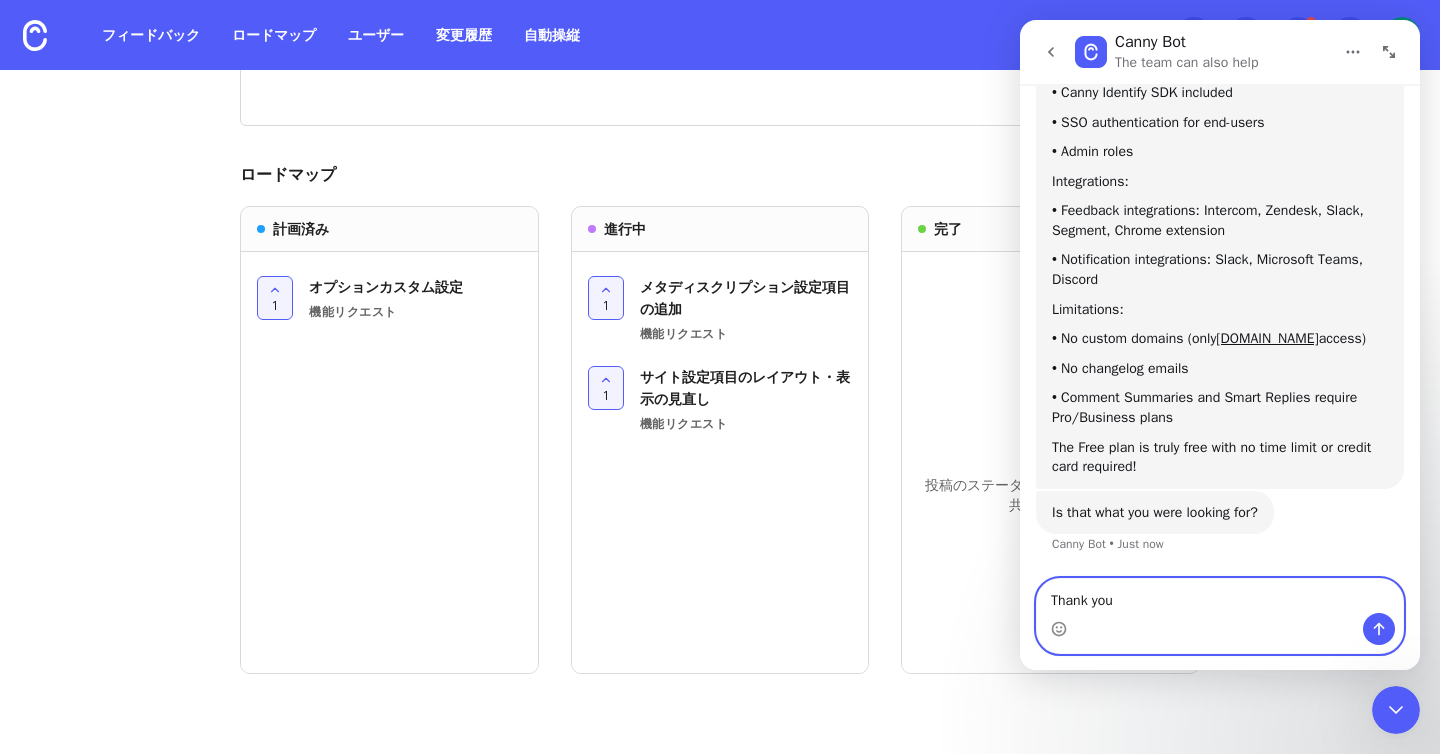 type on "Thank you!" 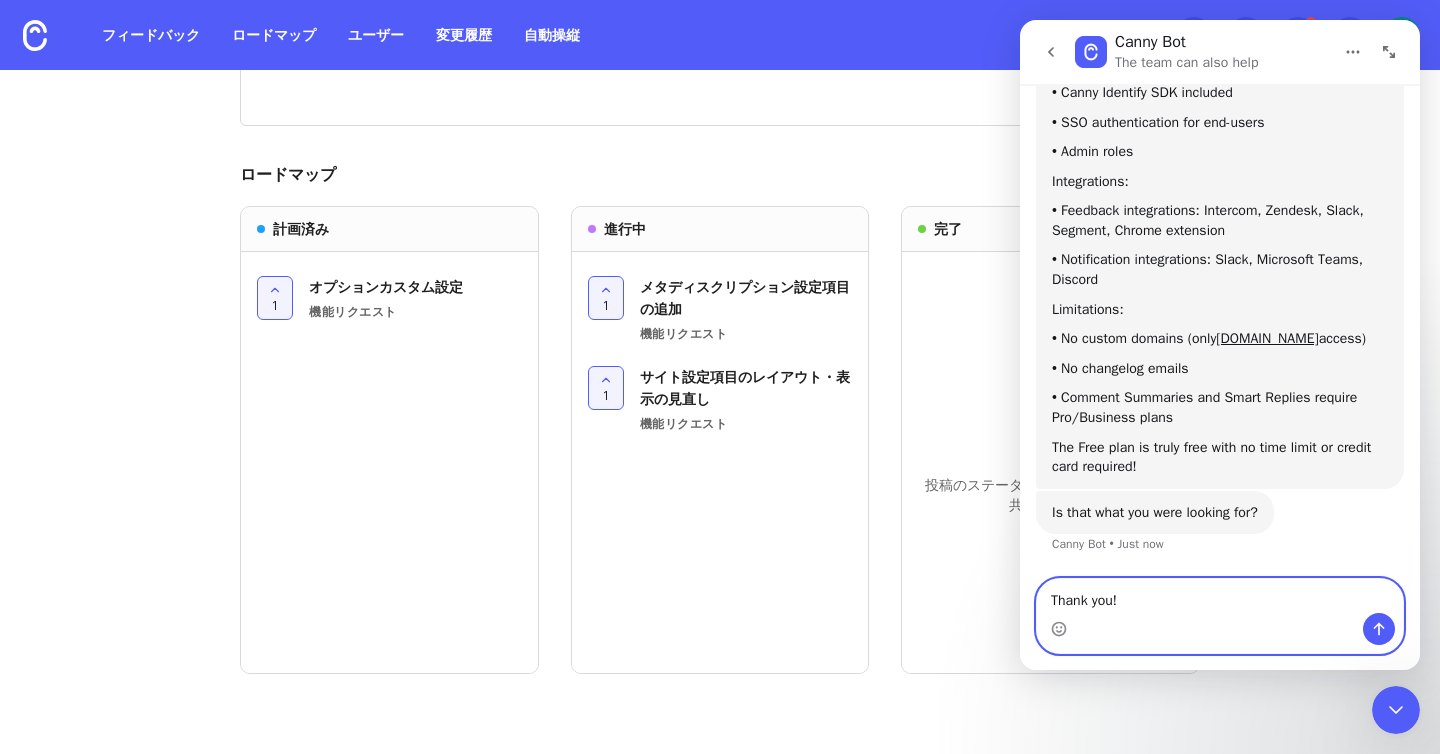 type 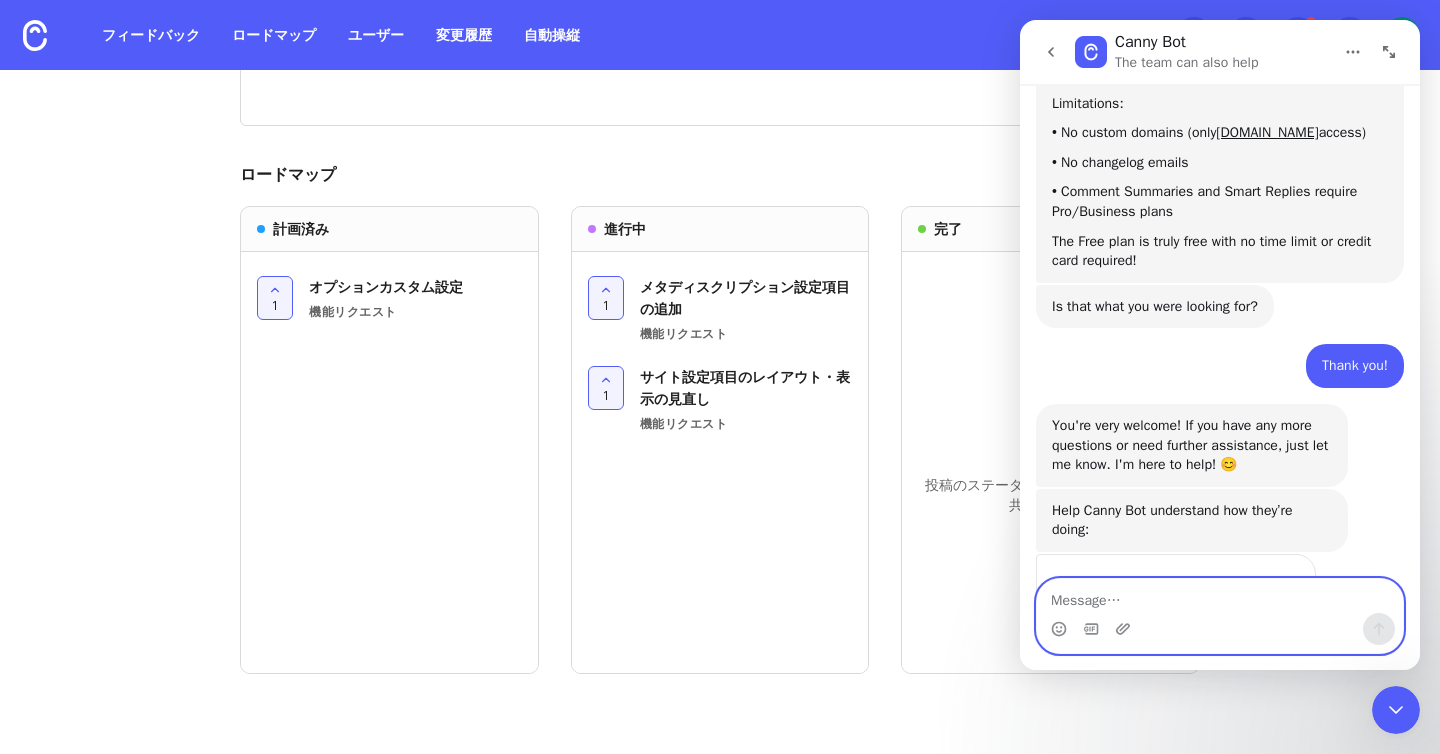 scroll, scrollTop: 898, scrollLeft: 0, axis: vertical 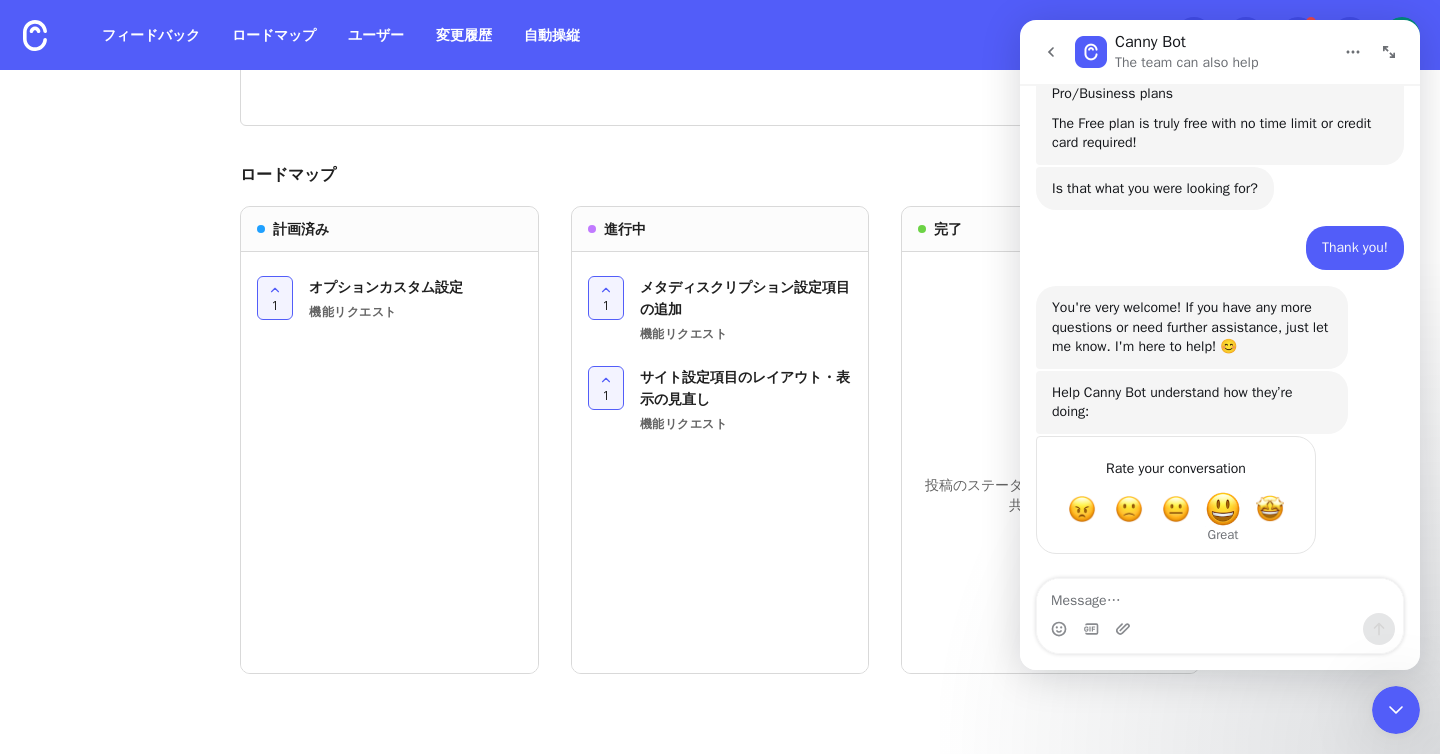click at bounding box center [1223, 509] 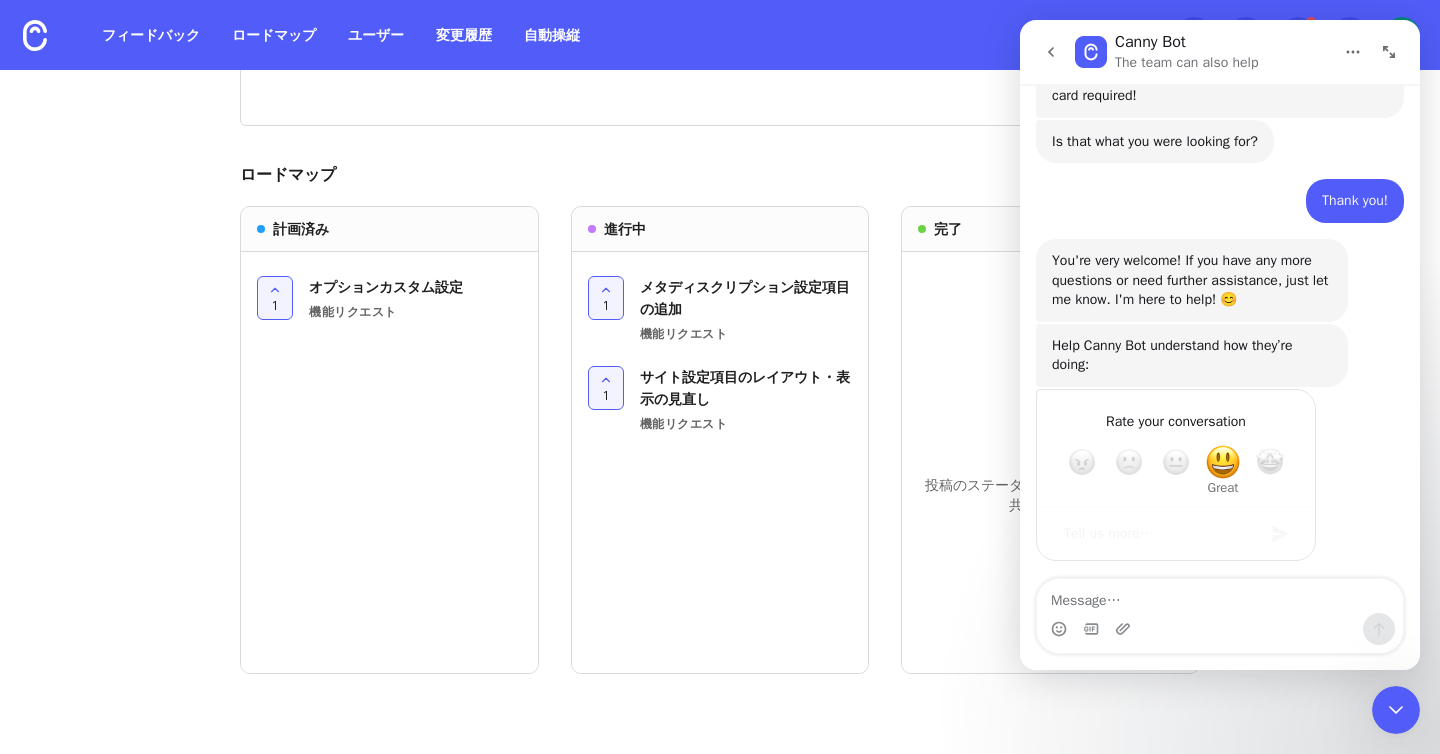 scroll, scrollTop: 952, scrollLeft: 0, axis: vertical 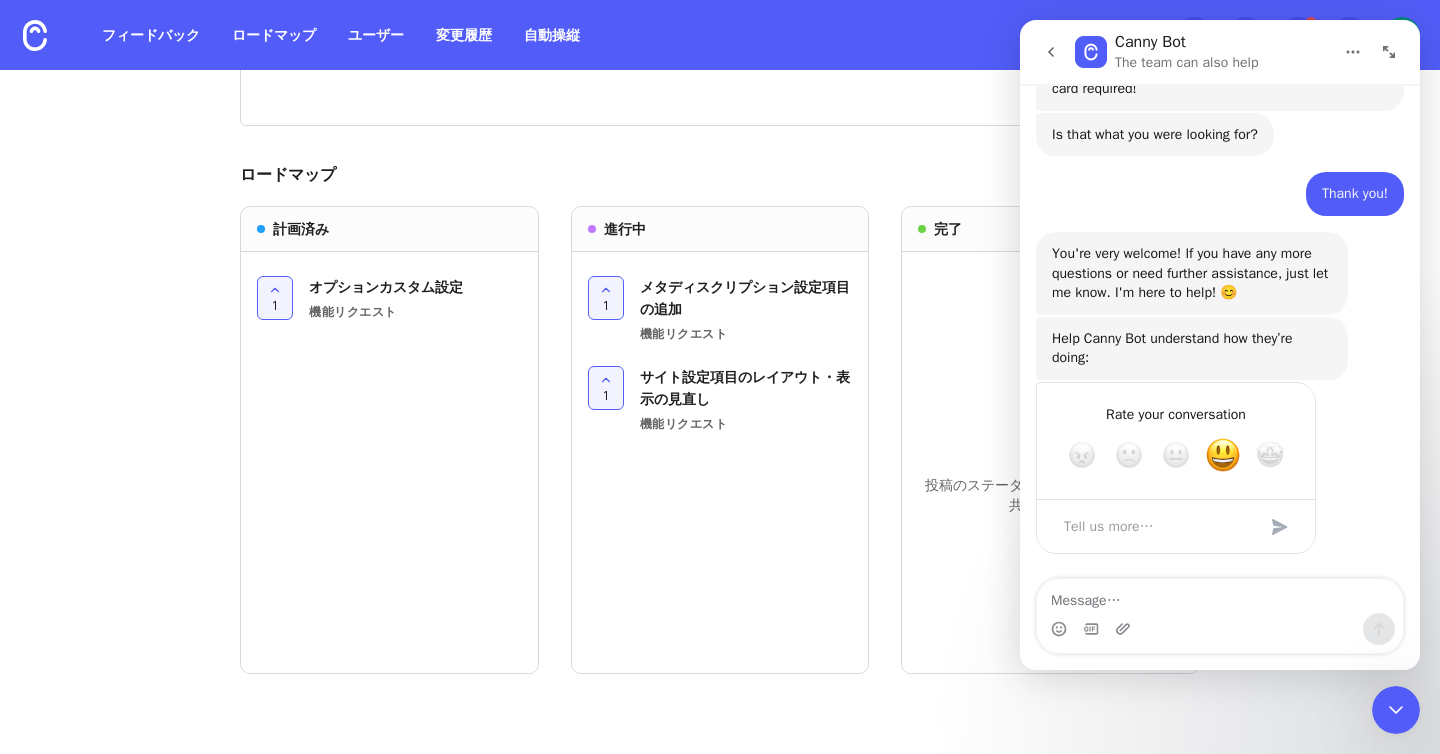 click at bounding box center (1280, 527) 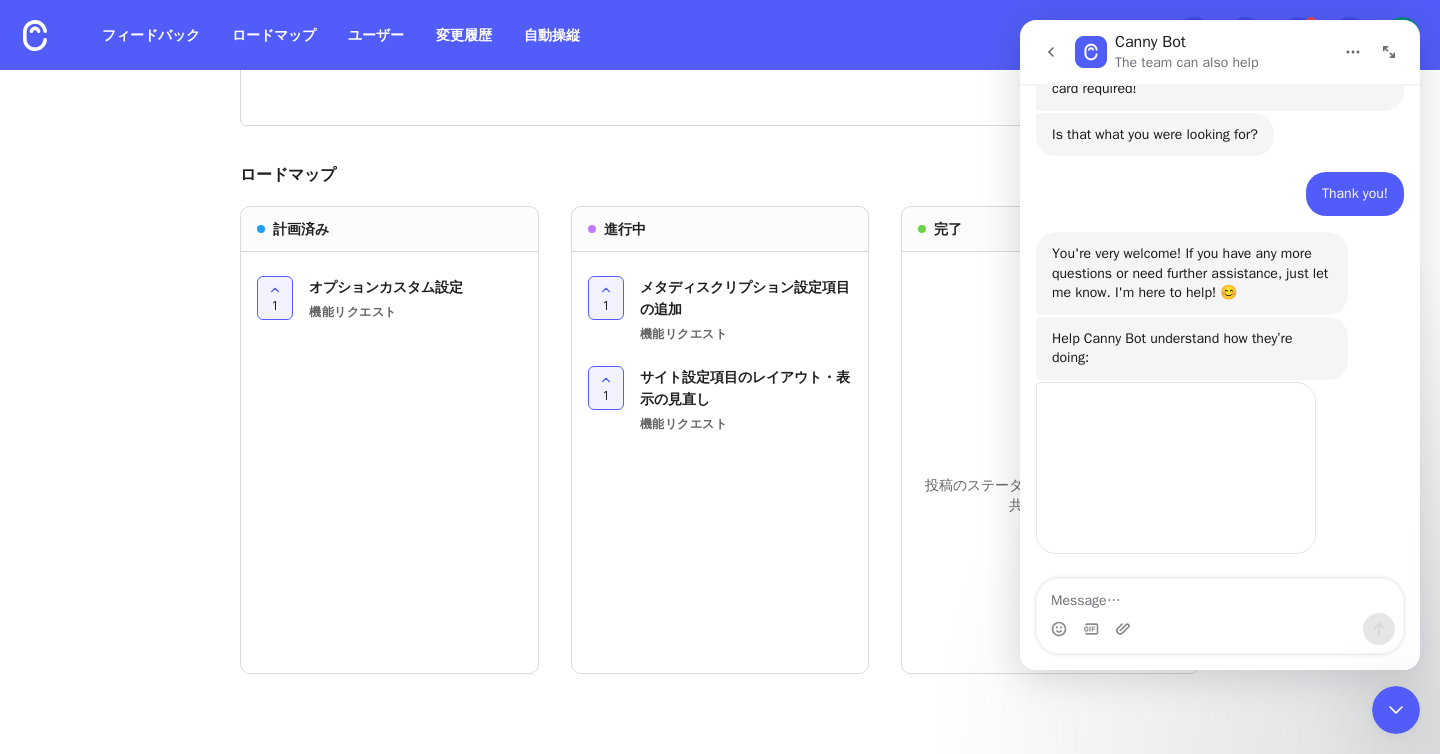 scroll, scrollTop: 874, scrollLeft: 0, axis: vertical 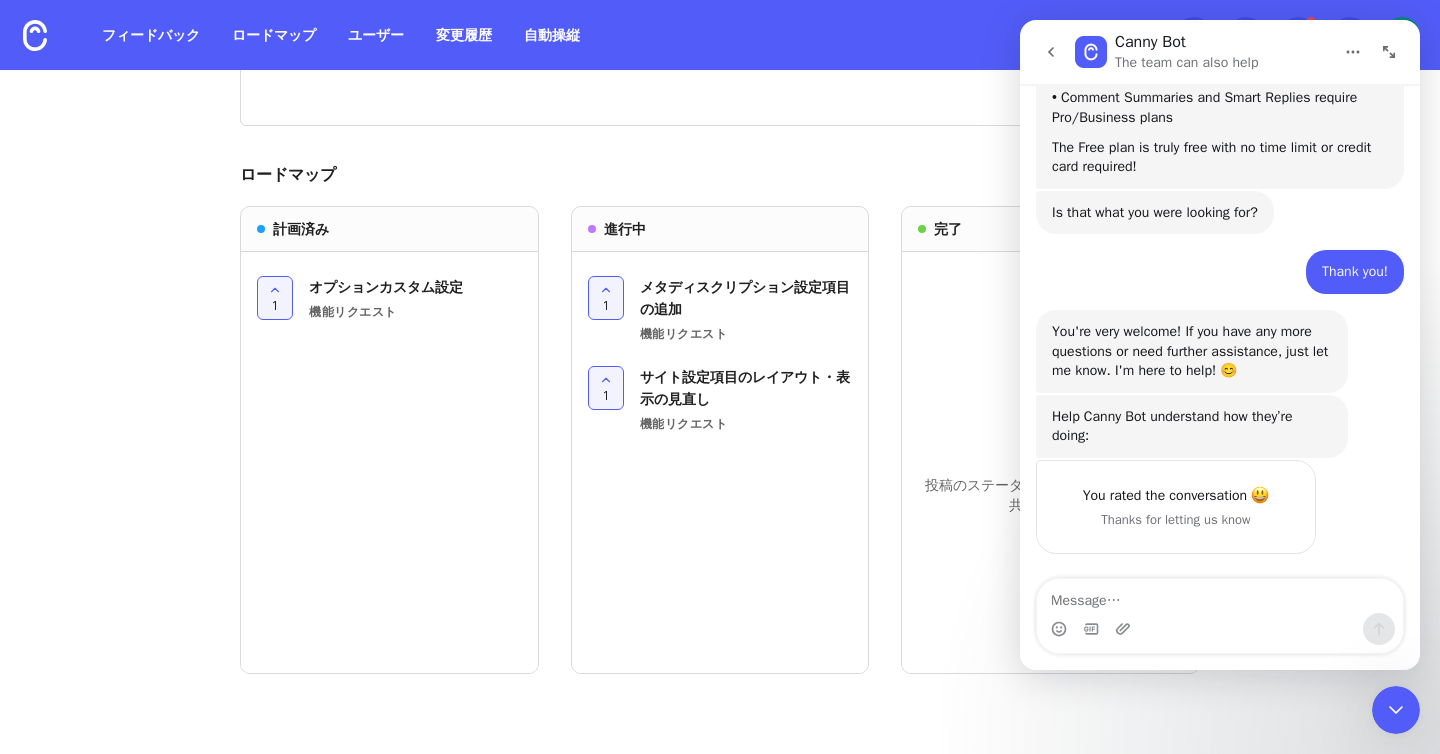 click 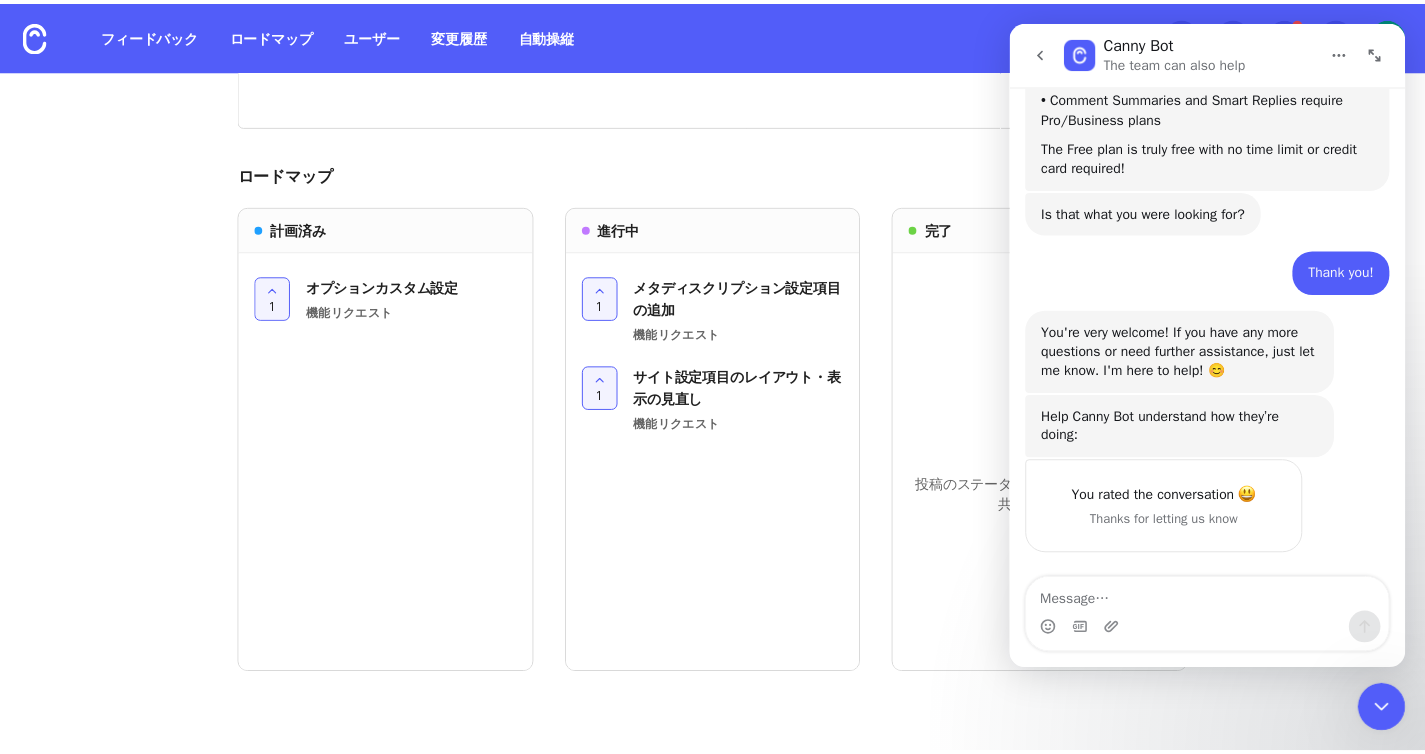scroll, scrollTop: 193, scrollLeft: 0, axis: vertical 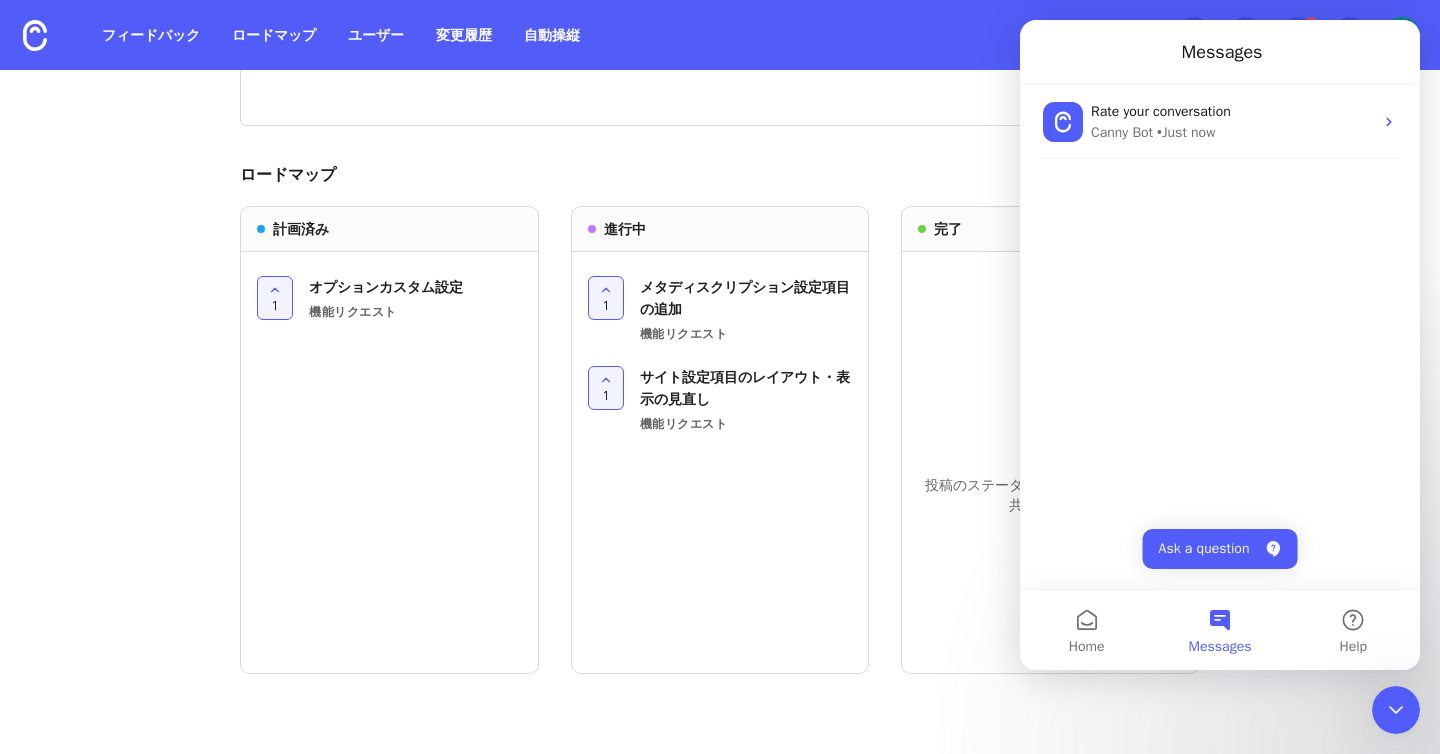 click on "Messages" at bounding box center (1220, 52) 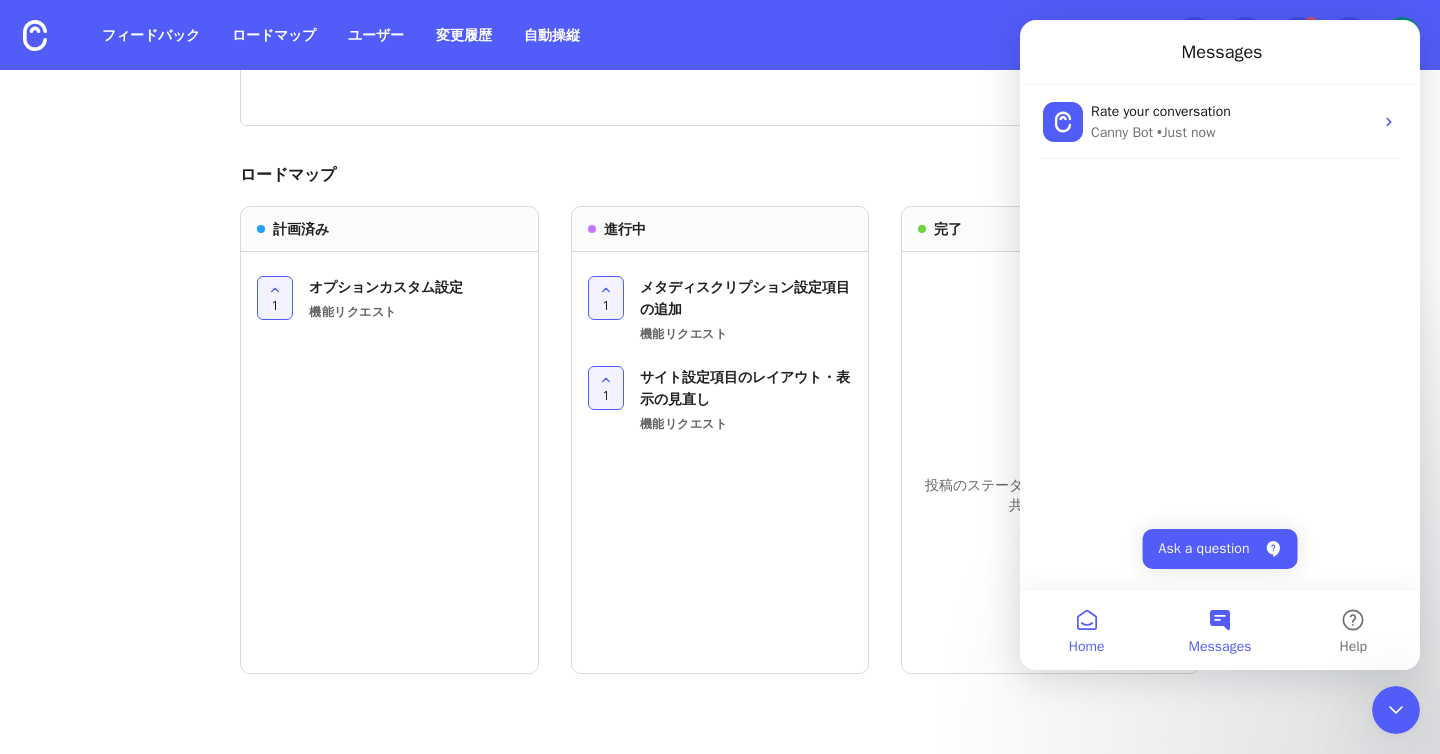 click on "Home" at bounding box center (1086, 630) 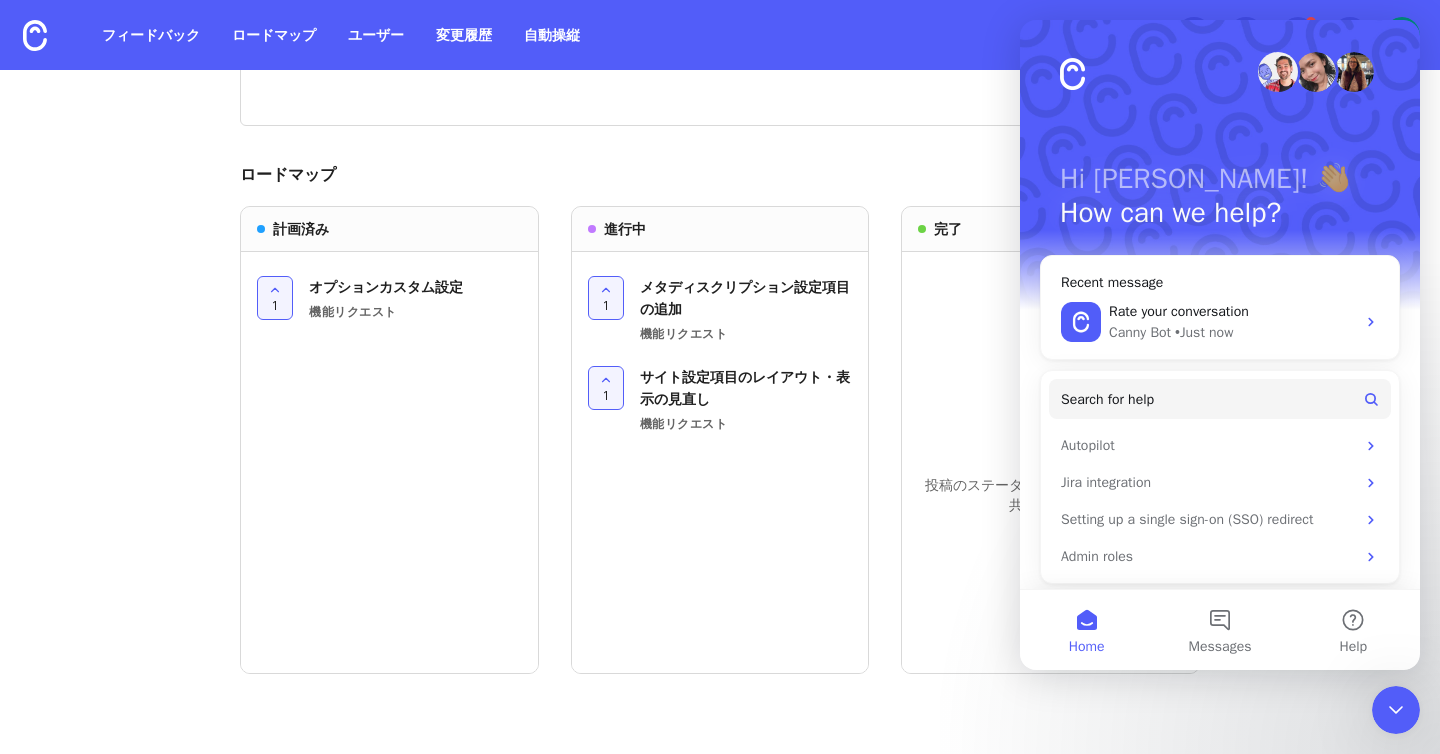 click on "はじめる Canny で成功するためのいくつかのアクションを以下に示します。 1 ボードを作成する 🎉 2 ページをカスタマイズする 🎉 3 チームを招待する 🎉 4 統合を接続する 🎉 5 フィードバックを収集する 🎉 ページをカスタマイズする 4 分 Cannyをフィードバックの場として活用しましょう。ロゴやカラースキームをカスタマイズして、Cannyを貴社のブランドイメージと統一しましょう。 ワークスペースをカスタマイズする もっと詳しく知る 活動概要 今週 投稿 3 投票数 3 コメント 3 ステータスの変更 3 新しい投稿 1 オプションカスタム設定 計画された 1 メタディスクリプション設定項目の追加 進行中 1 サイト設定項目のレイアウト・表示の見直し 進行中 古い投稿 あなたの投稿はどれも古くありません。 アクティビティを表示 今週 Admins Votes Posts Comments 3 3" at bounding box center [720, -478] 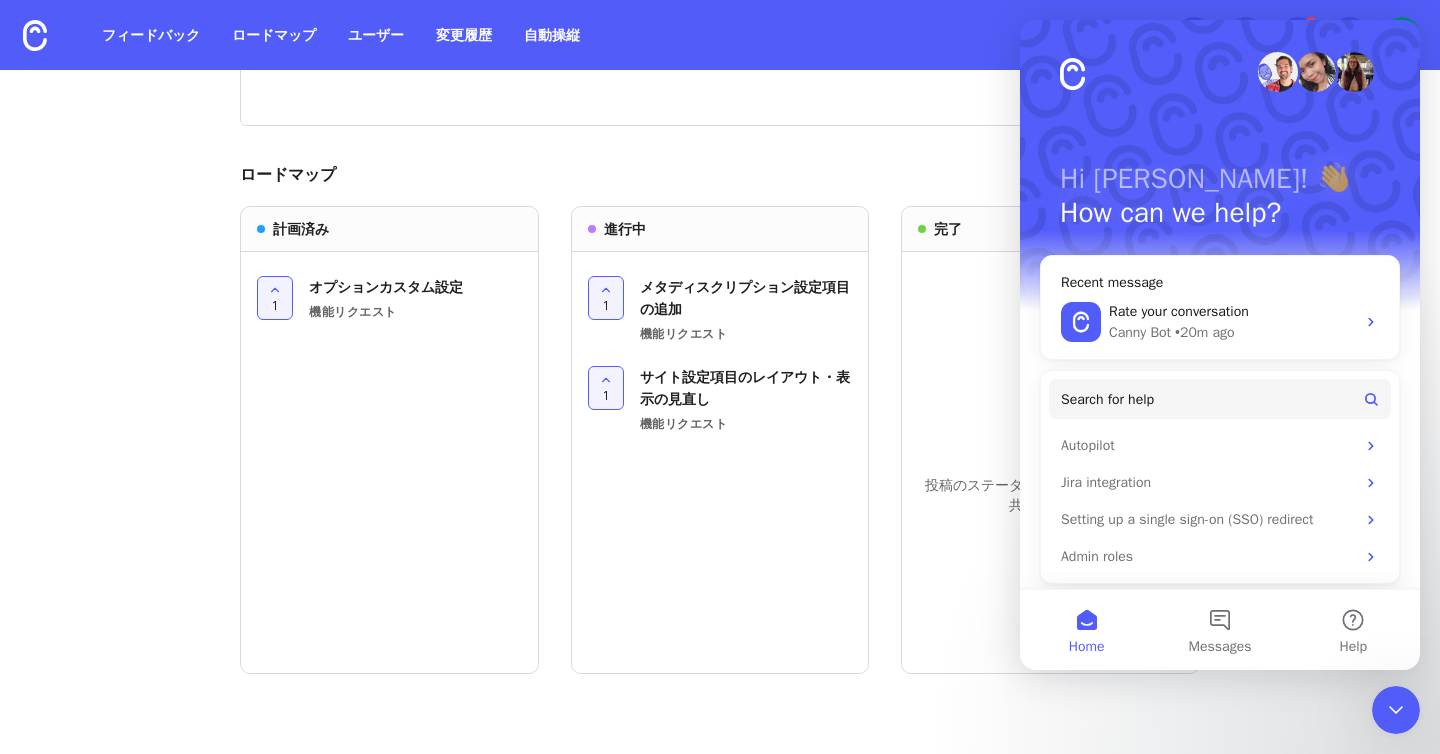 click on "ロードマップ フィルター" at bounding box center [720, 174] 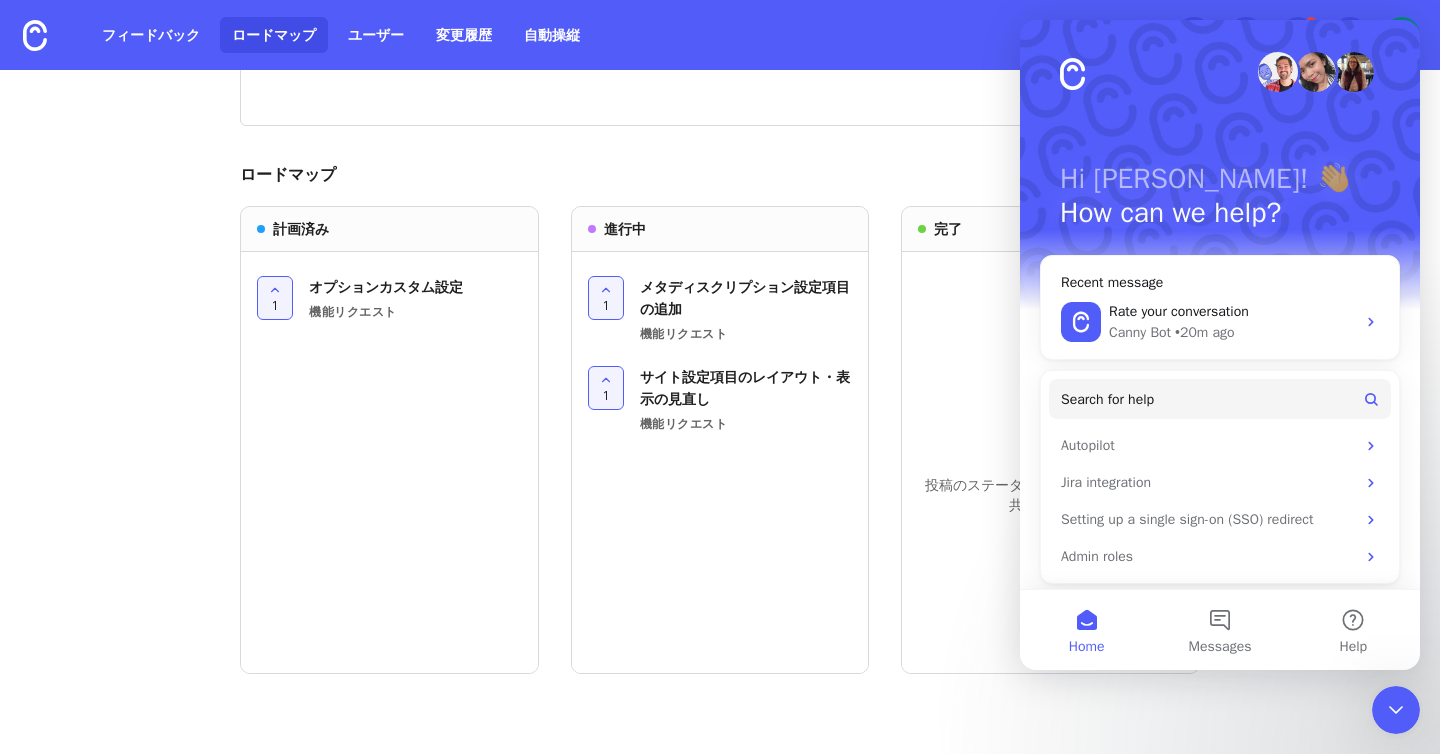 click on "ロードマップ" at bounding box center (274, 34) 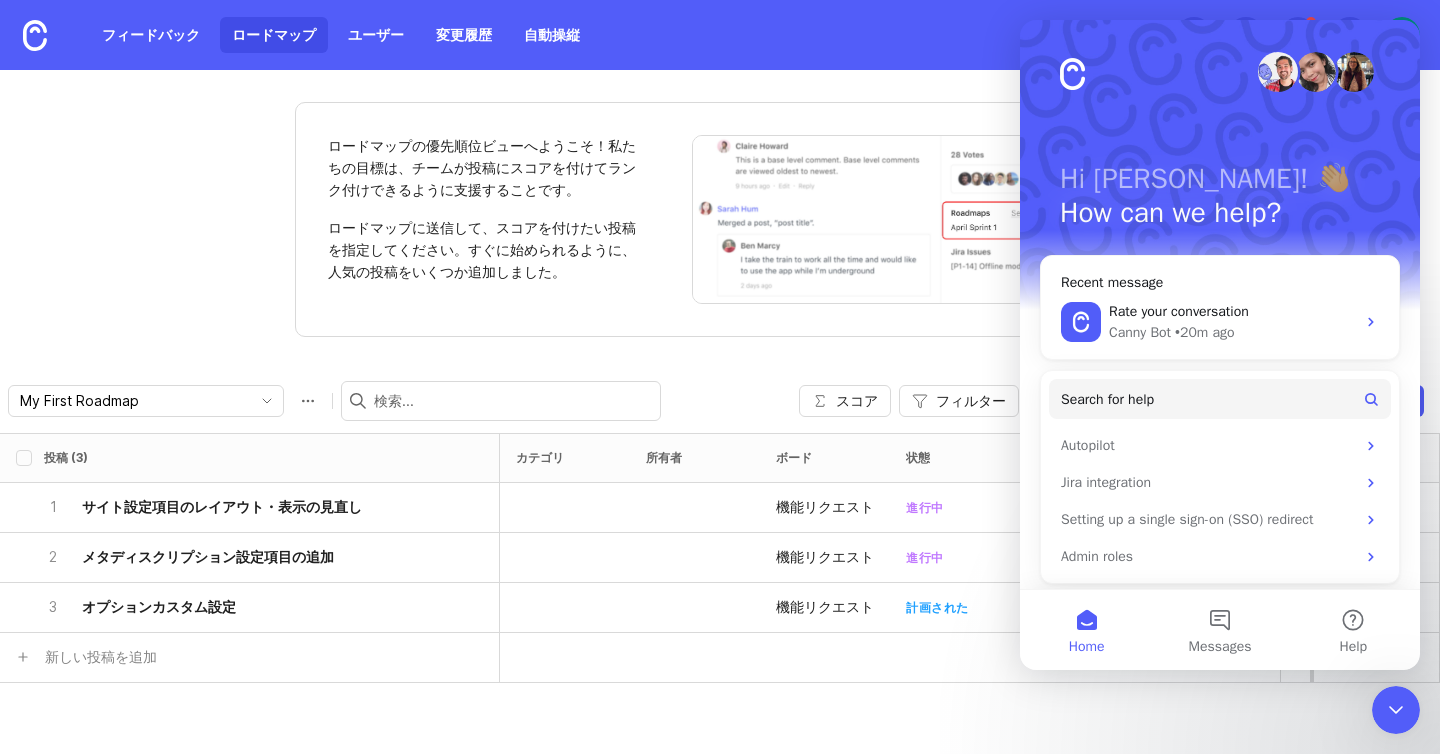 click 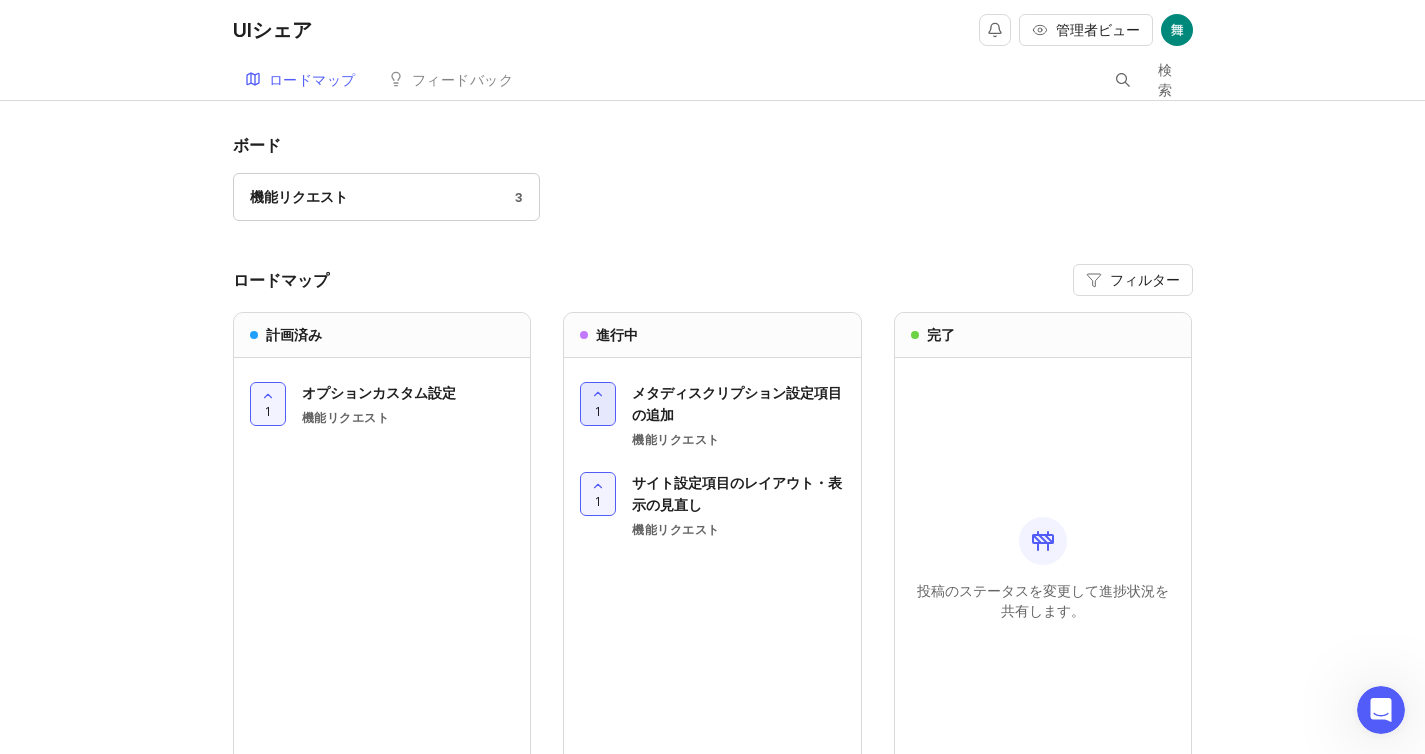 click at bounding box center [598, 404] 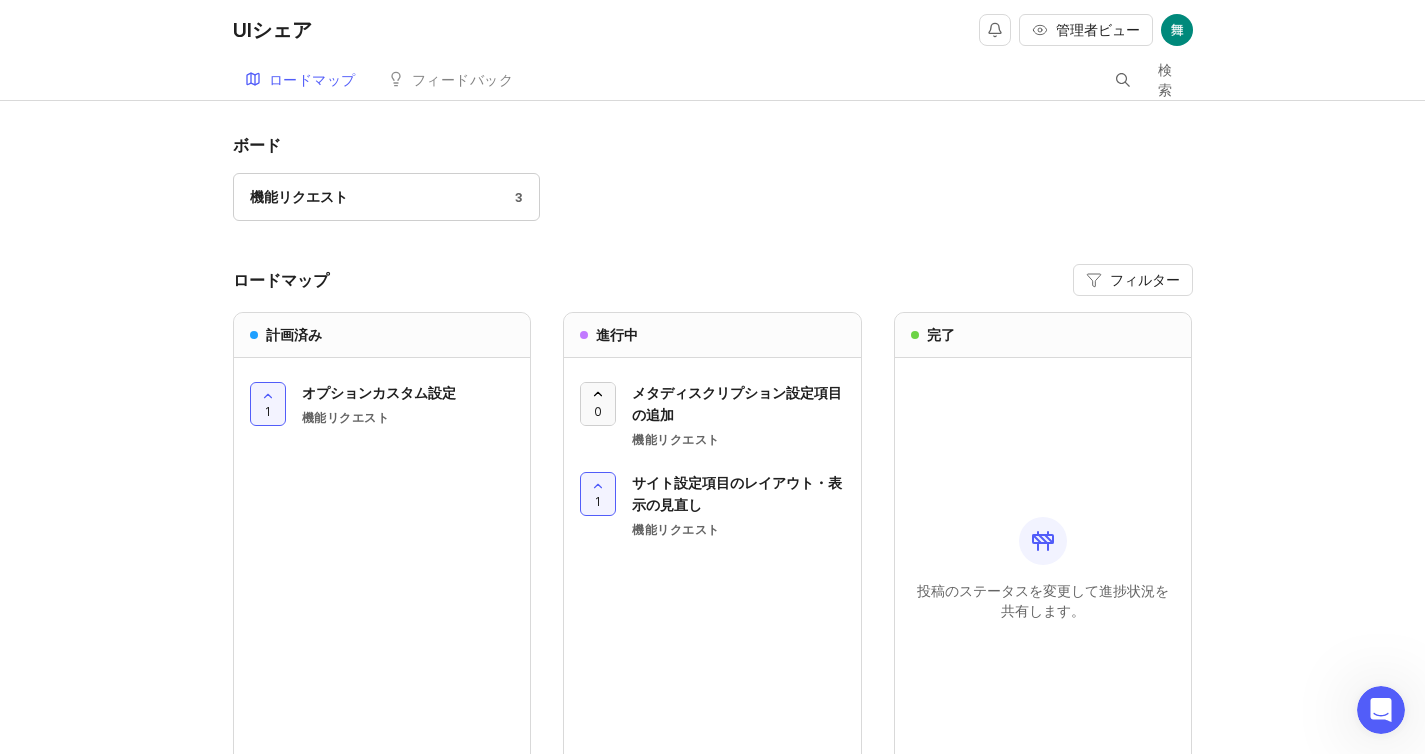 click on "0" at bounding box center [598, 411] 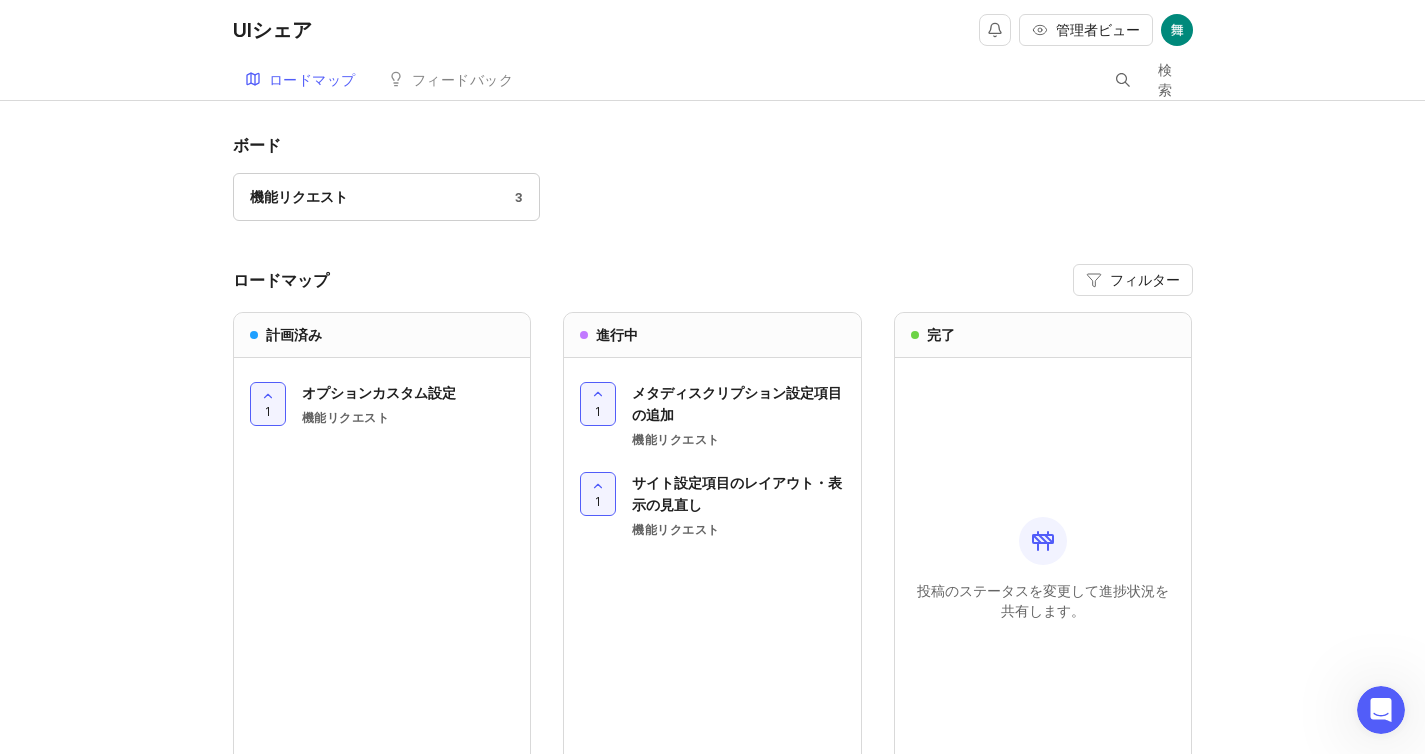click on "機能リクエスト 3" at bounding box center (713, 206) 